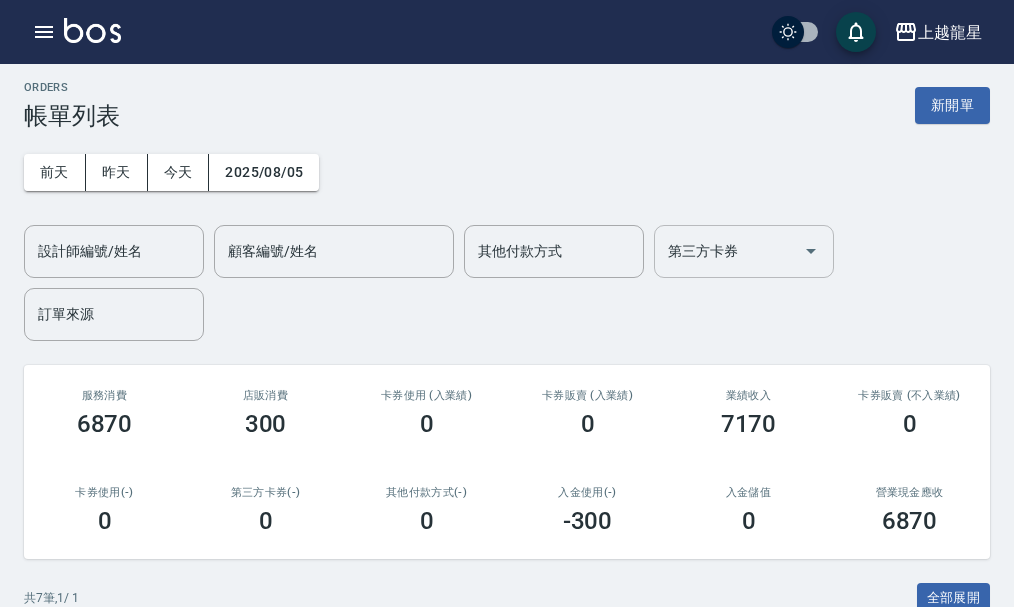 scroll, scrollTop: 0, scrollLeft: 0, axis: both 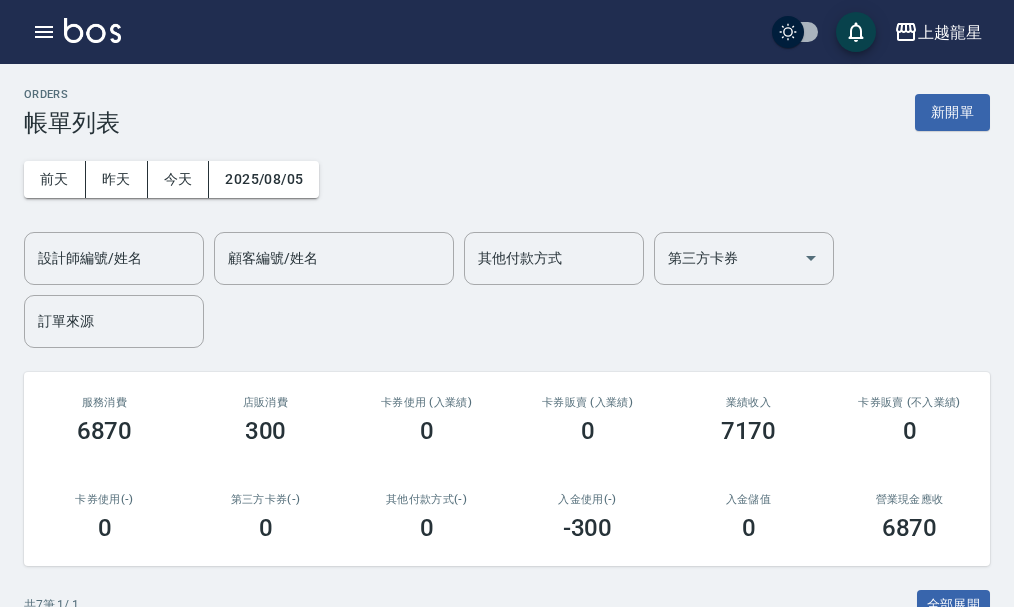 click on "新開單" at bounding box center [952, 112] 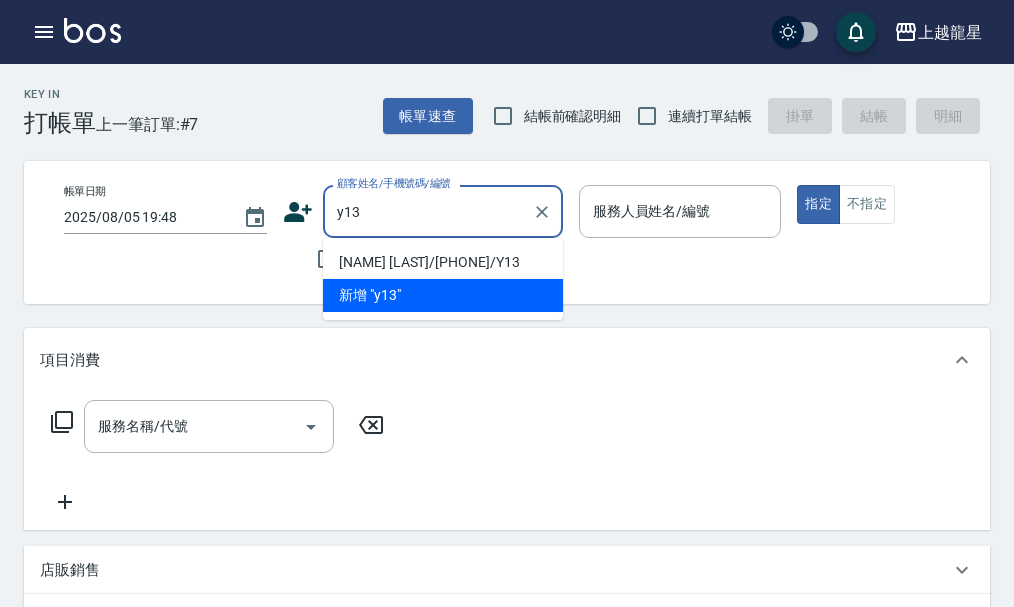 click on "[NAME] [LAST]/[PHONE]/Y13" at bounding box center (443, 262) 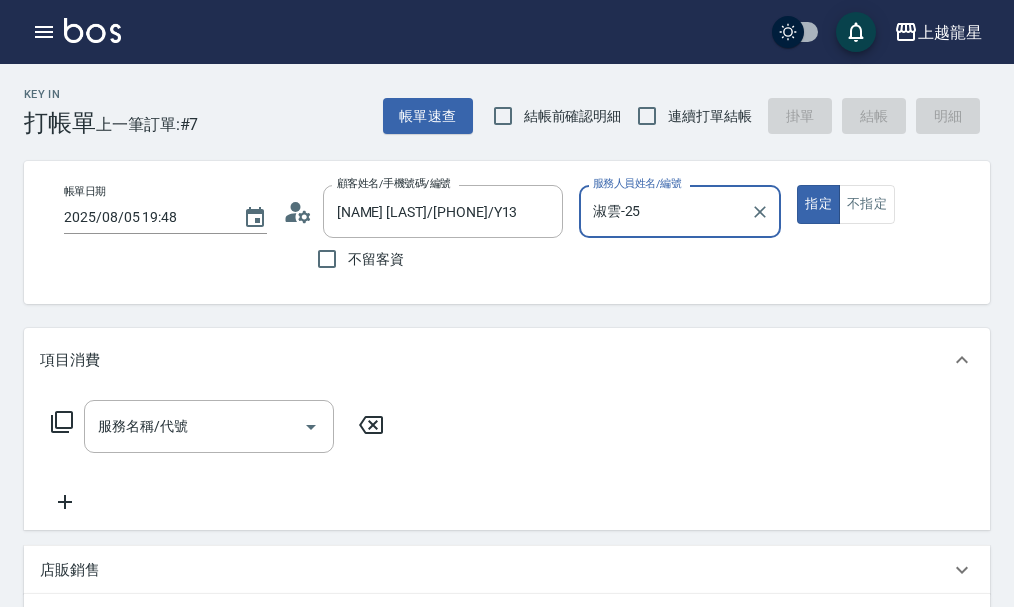 type on "淑雲-25" 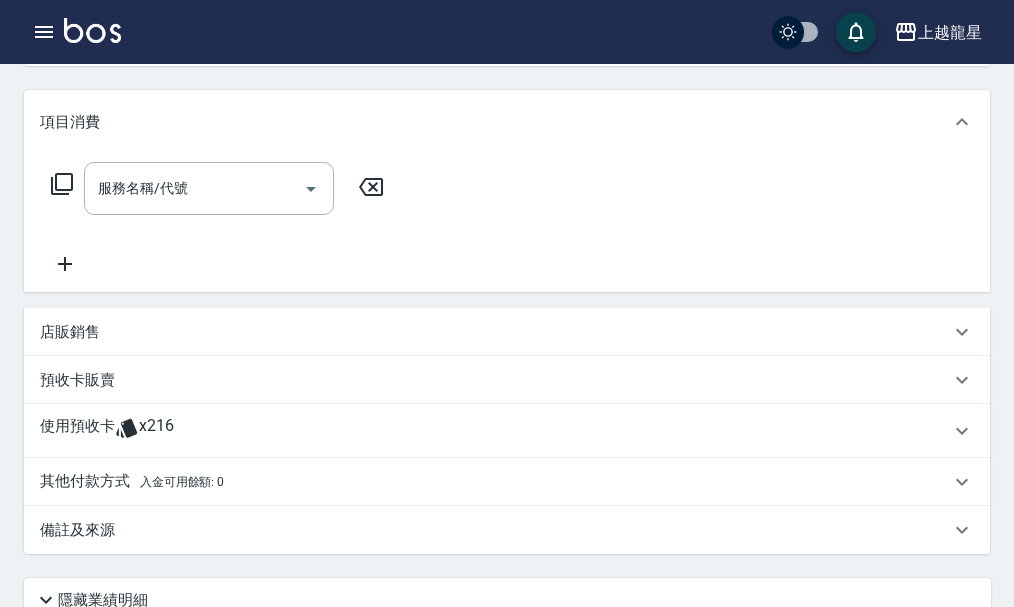 scroll, scrollTop: 233, scrollLeft: 0, axis: vertical 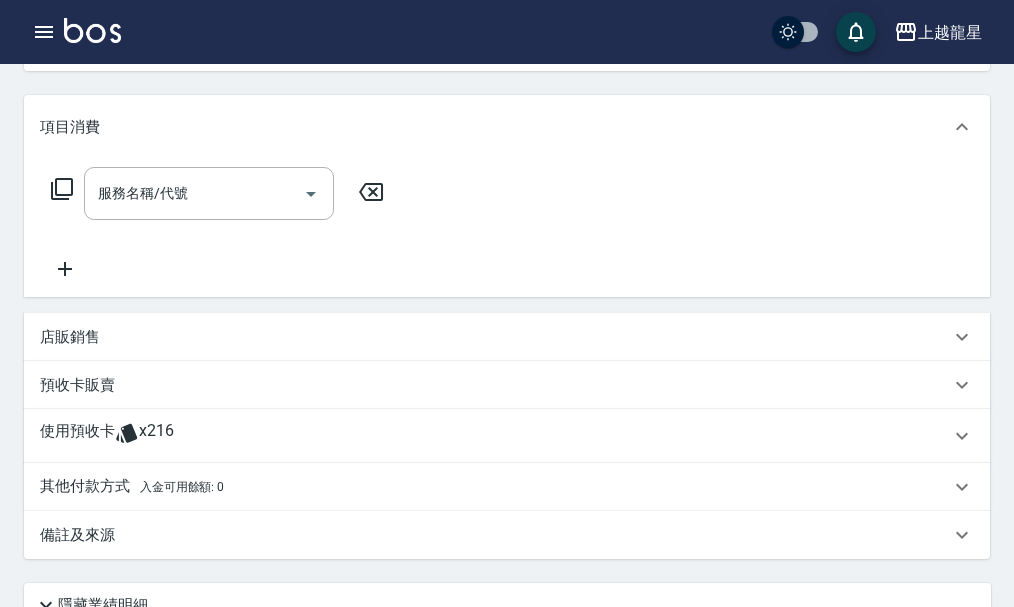click on "預收卡販賣" at bounding box center (77, 385) 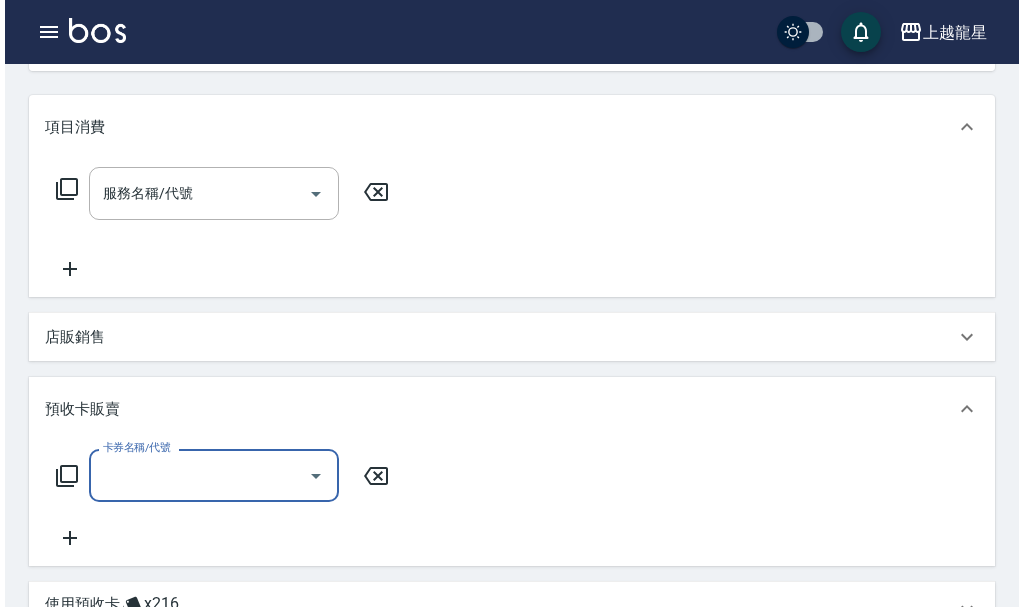 scroll, scrollTop: 0, scrollLeft: 0, axis: both 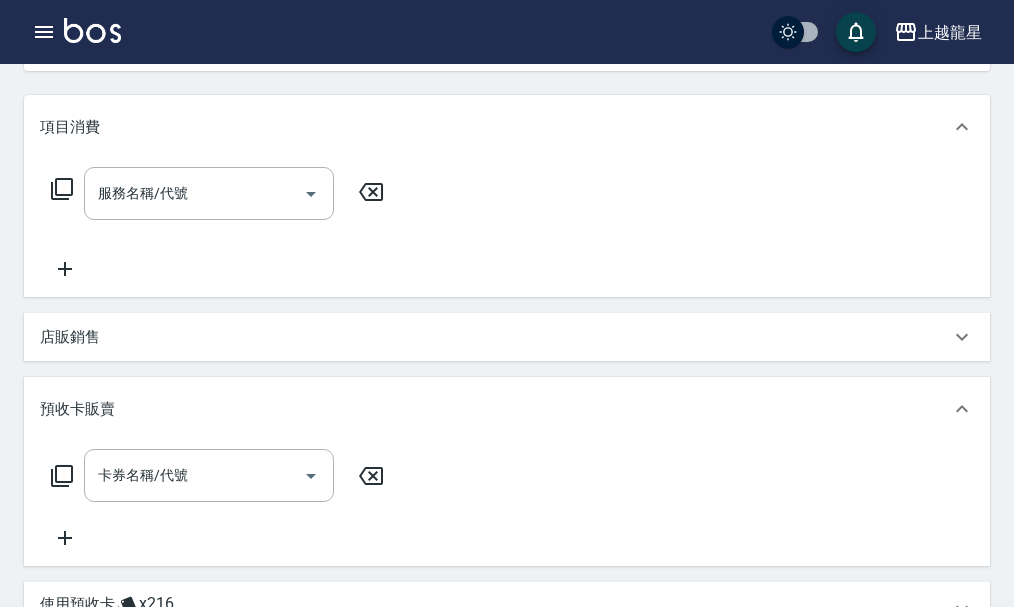 click 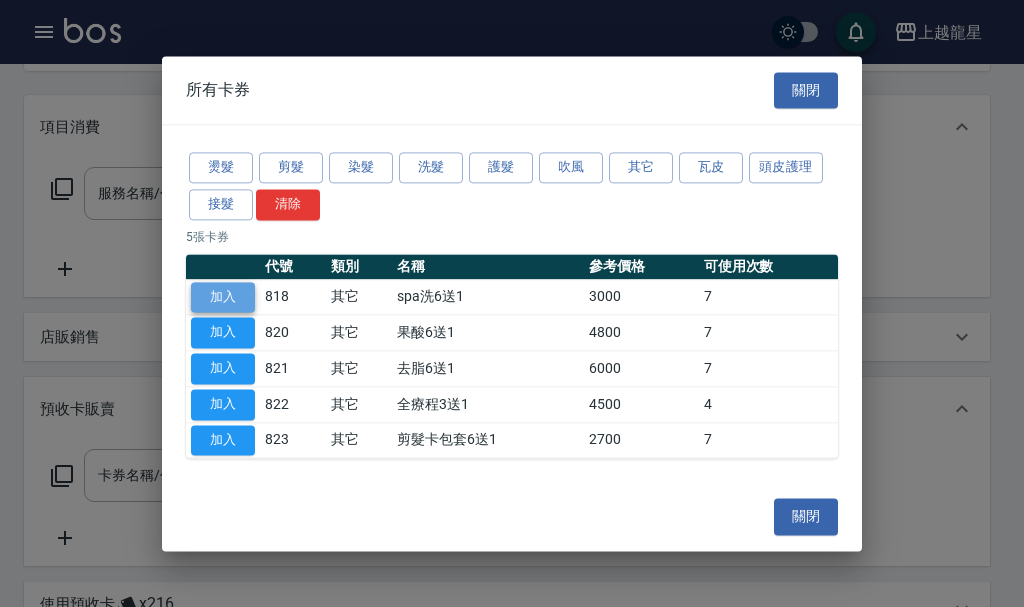 click on "加入" at bounding box center [223, 297] 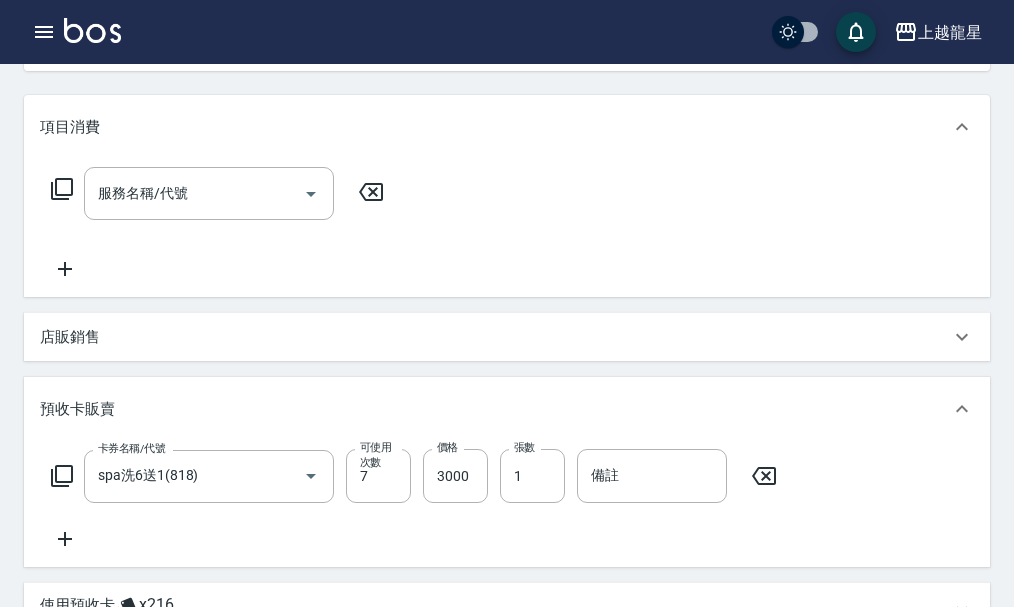 click 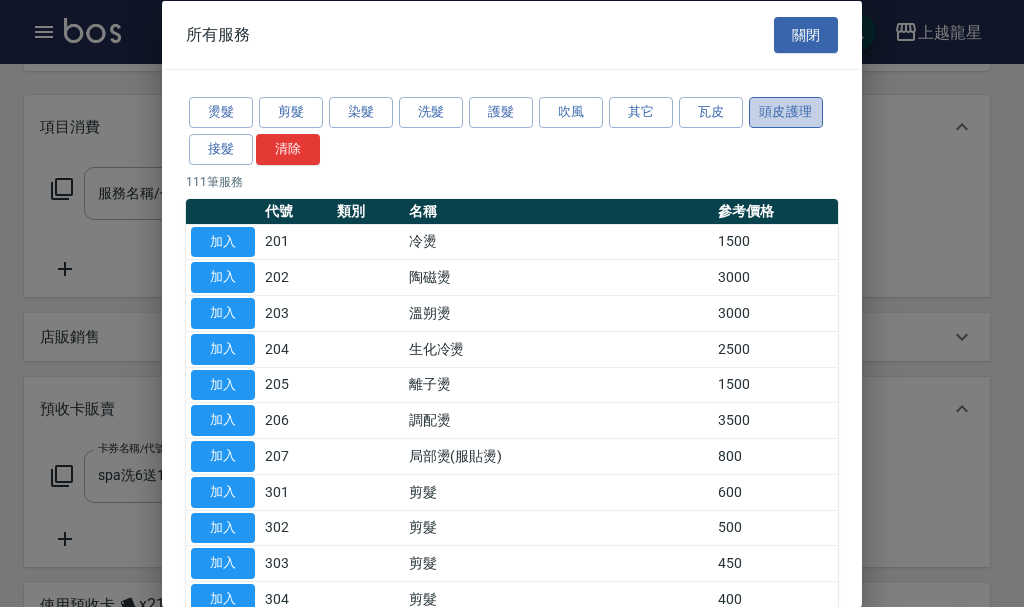 click on "頭皮護理" at bounding box center (786, 112) 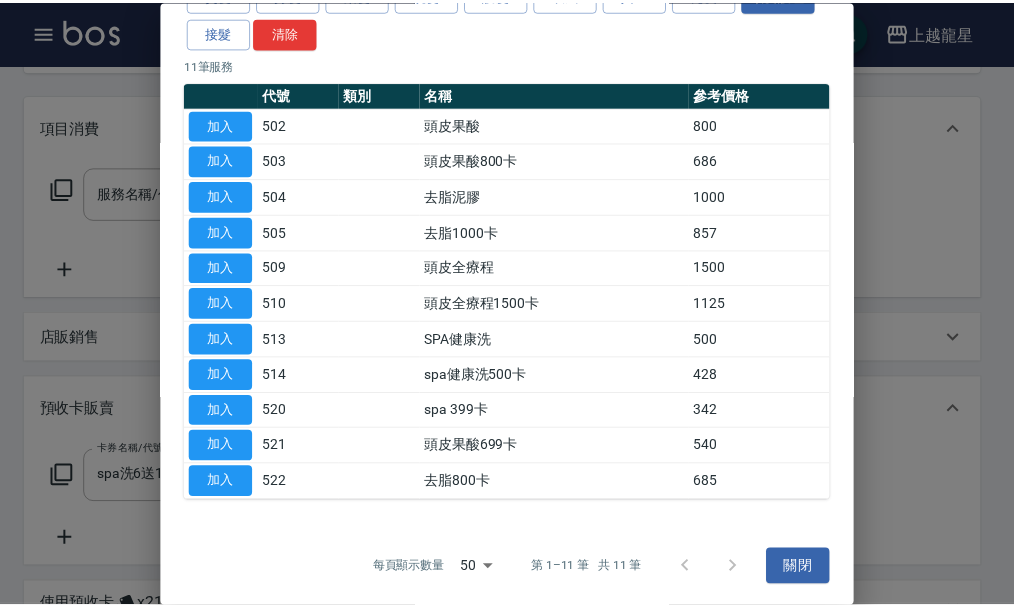 scroll, scrollTop: 120, scrollLeft: 0, axis: vertical 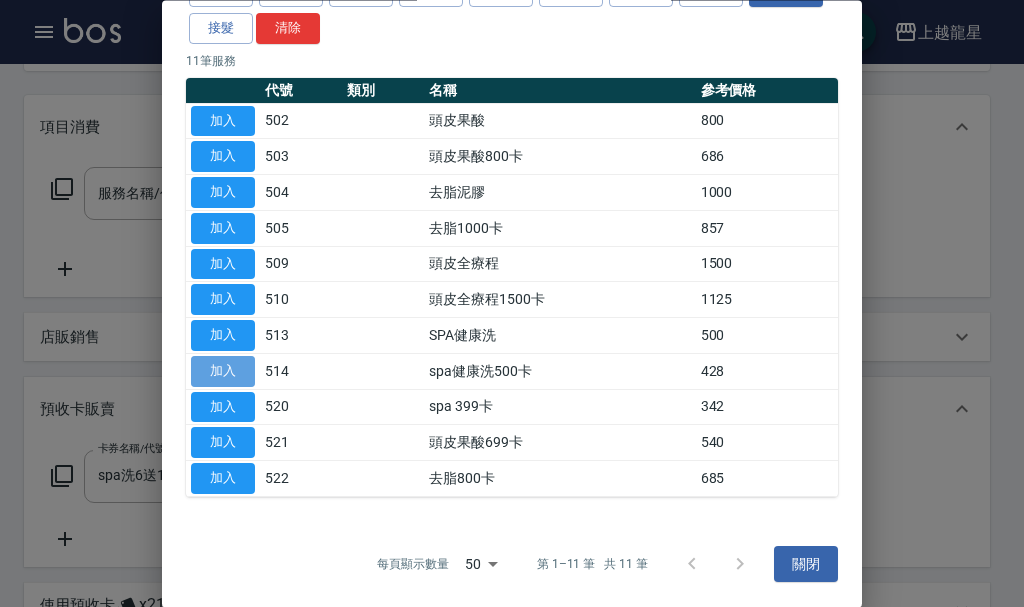 click on "加入" at bounding box center [223, 371] 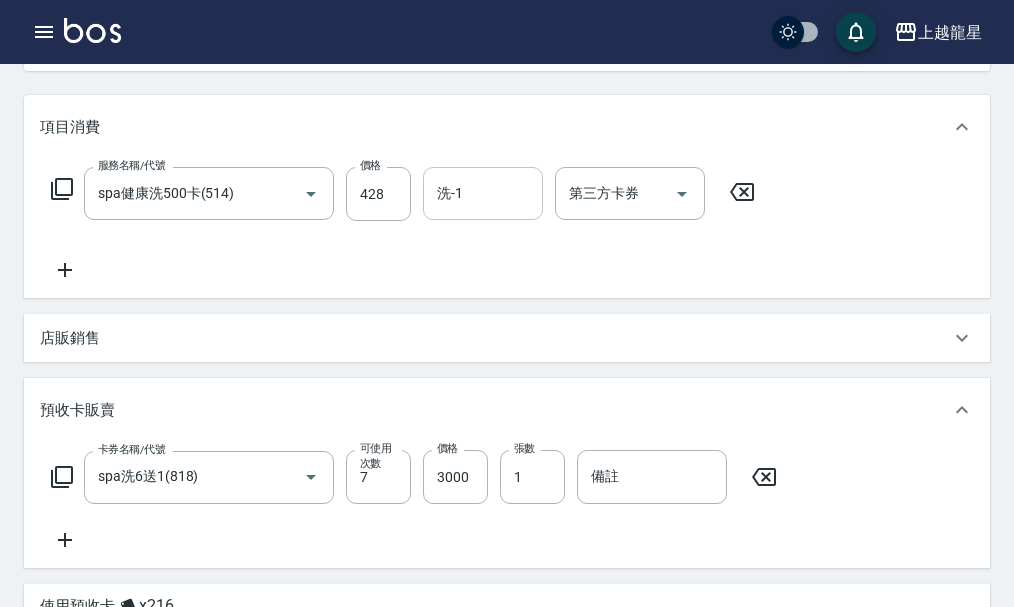 click on "洗-1" at bounding box center (483, 193) 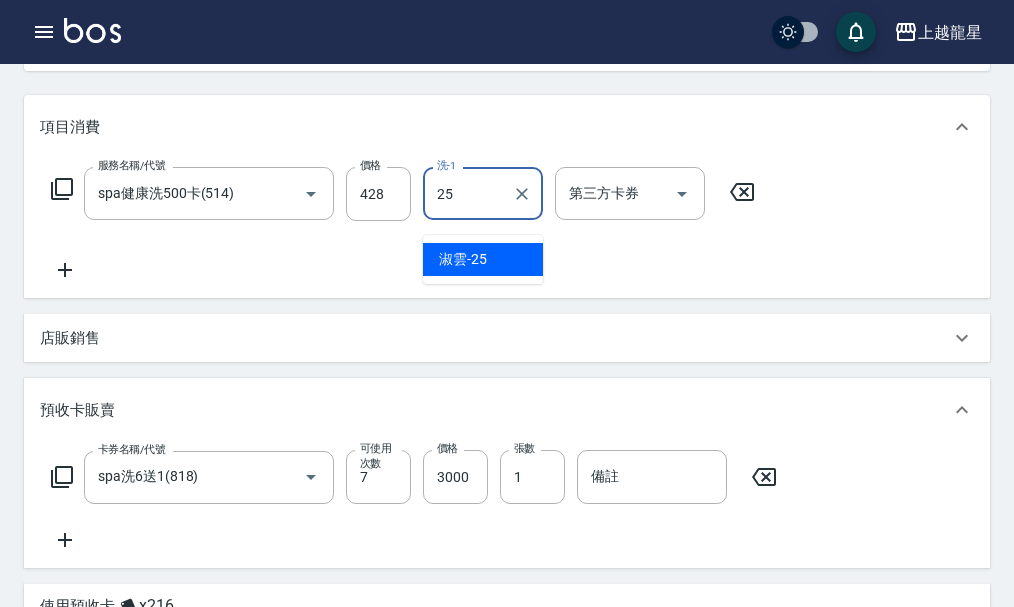 click on "淑雲 -25" at bounding box center (463, 259) 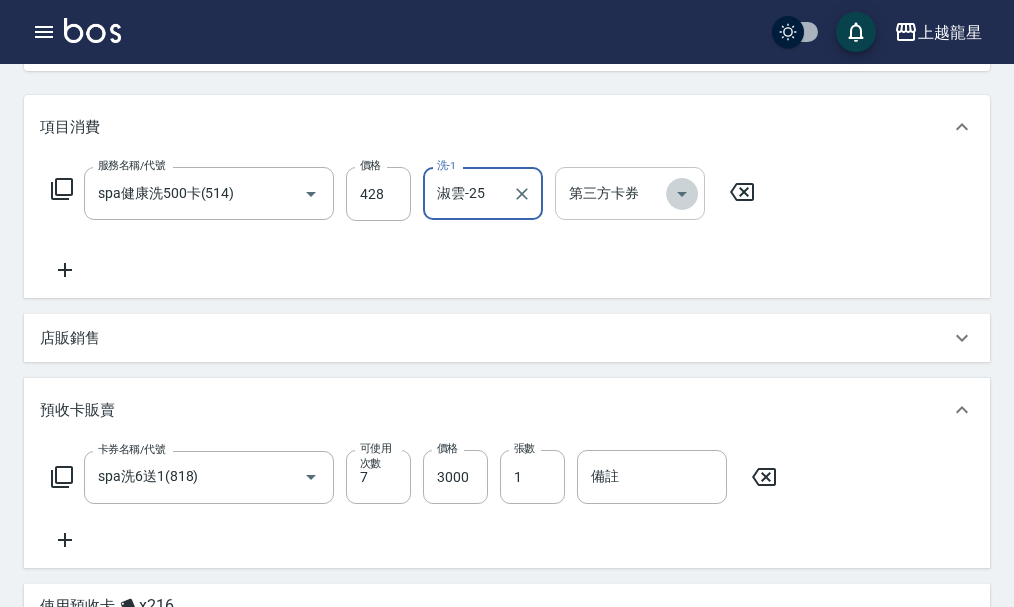 click 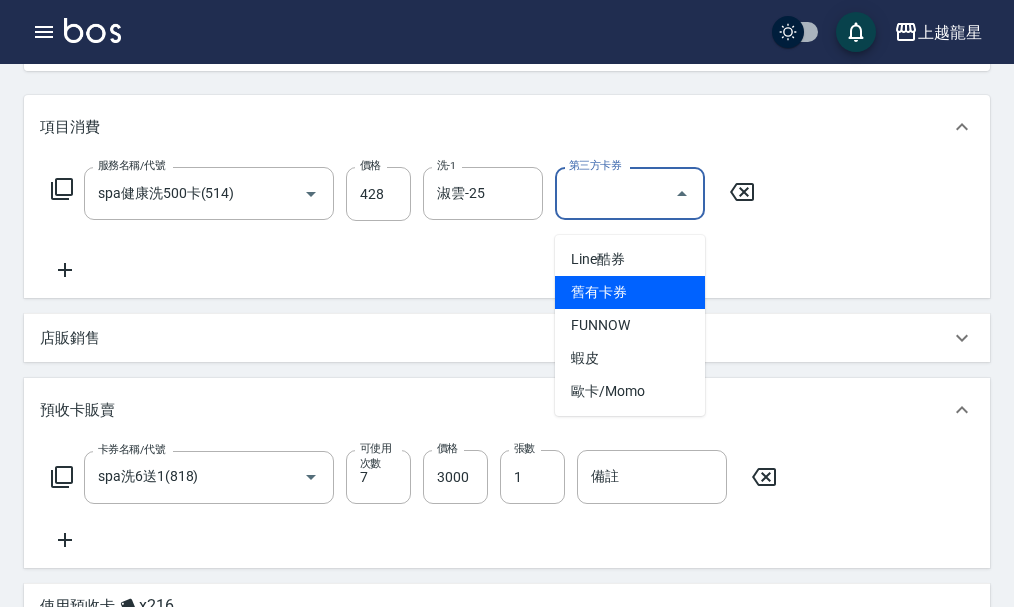click on "舊有卡券" at bounding box center [630, 292] 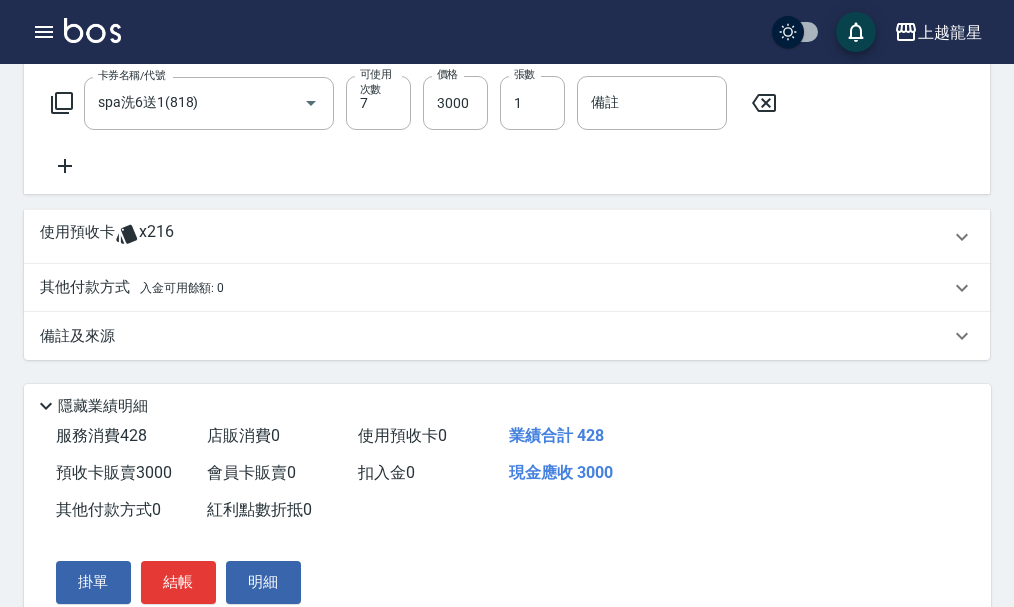 scroll, scrollTop: 728, scrollLeft: 0, axis: vertical 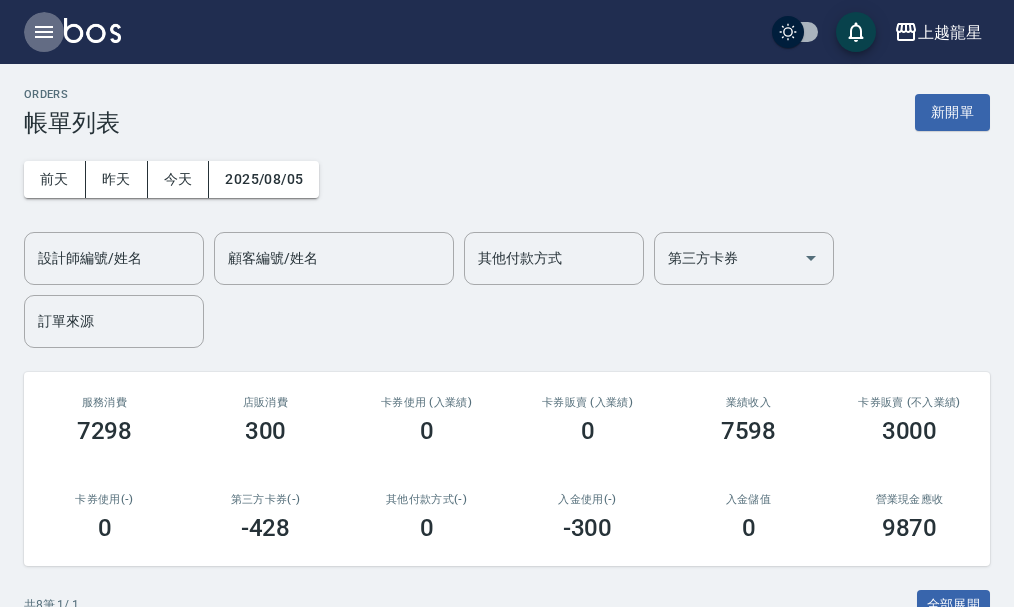 click 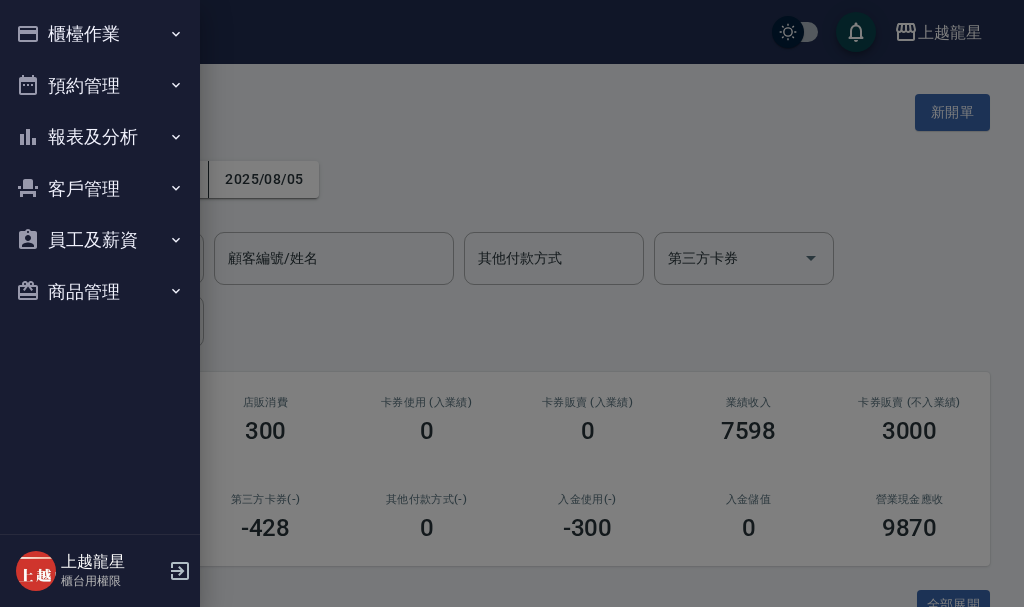 click on "櫃檯作業" at bounding box center [100, 34] 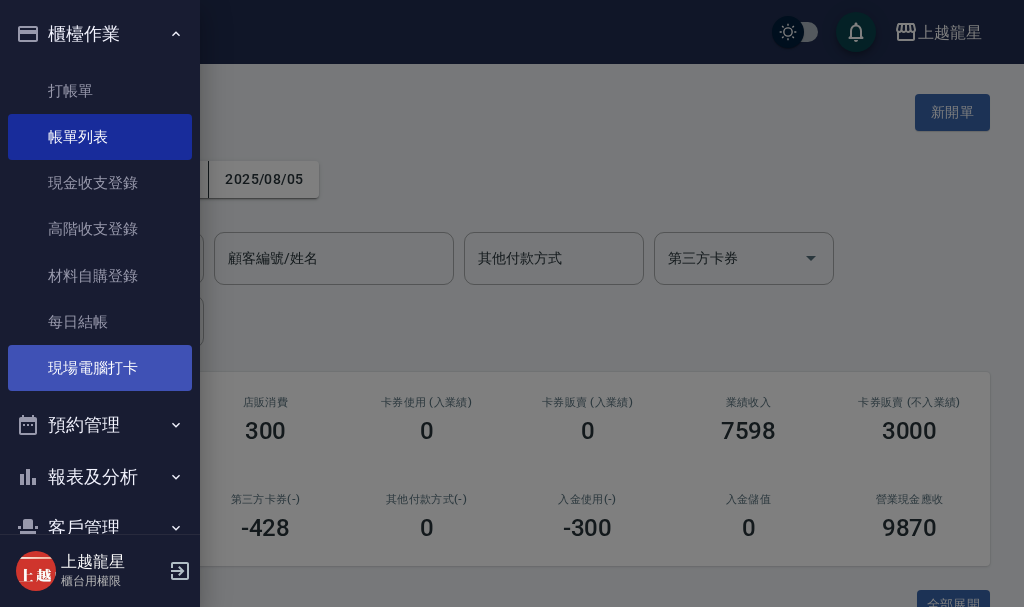 click on "現場電腦打卡" at bounding box center [100, 368] 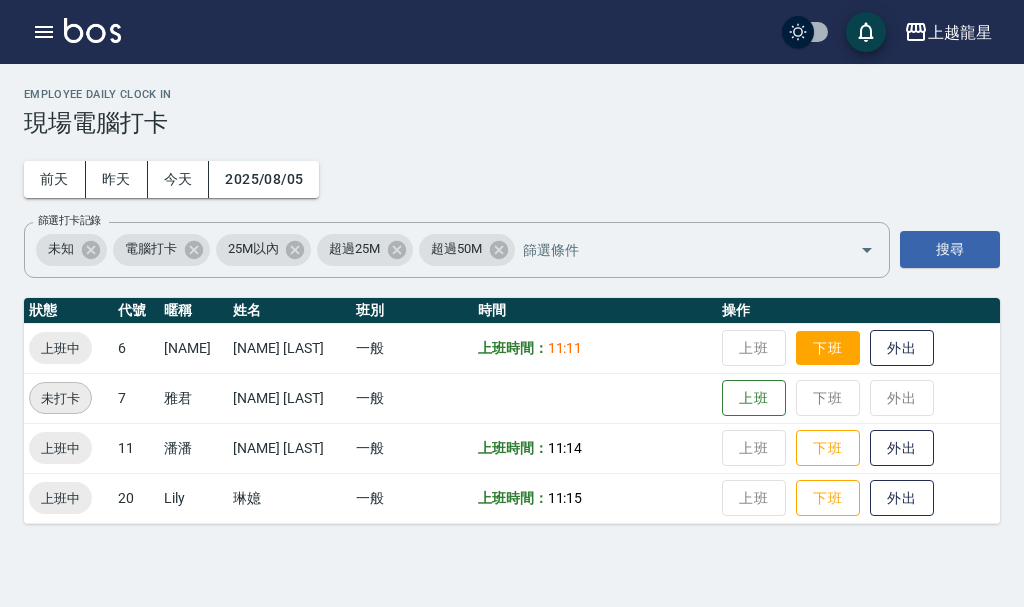 click on "下班" at bounding box center (828, 348) 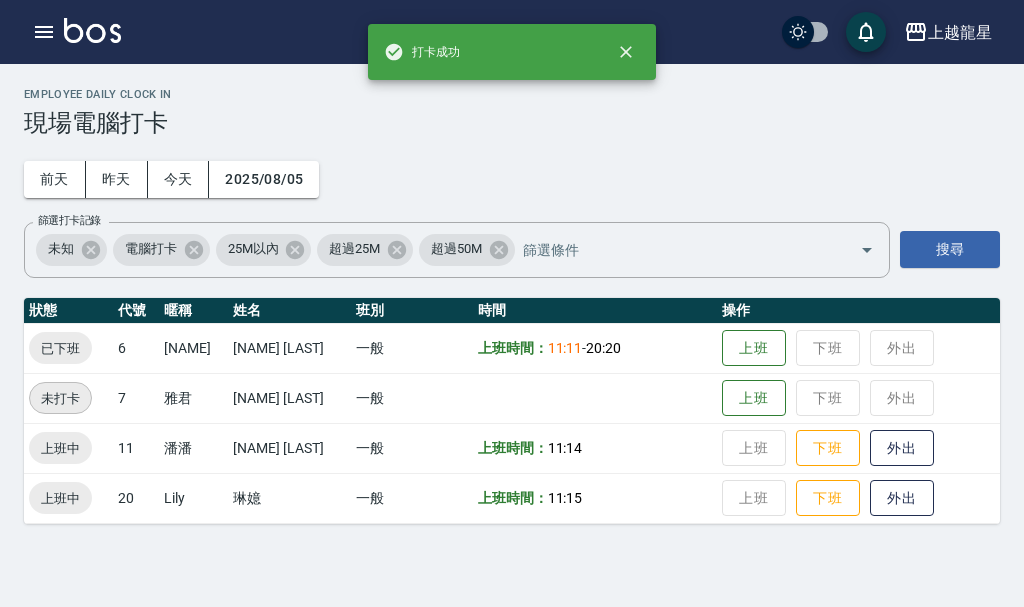 click on "上班 下班 外出" at bounding box center [858, 448] 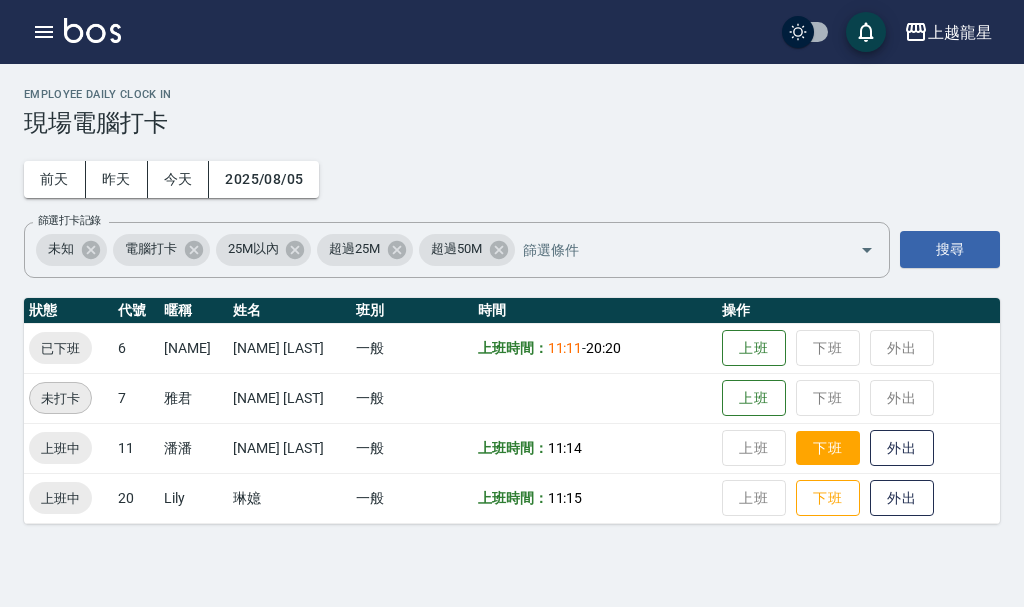 click on "下班" at bounding box center (828, 448) 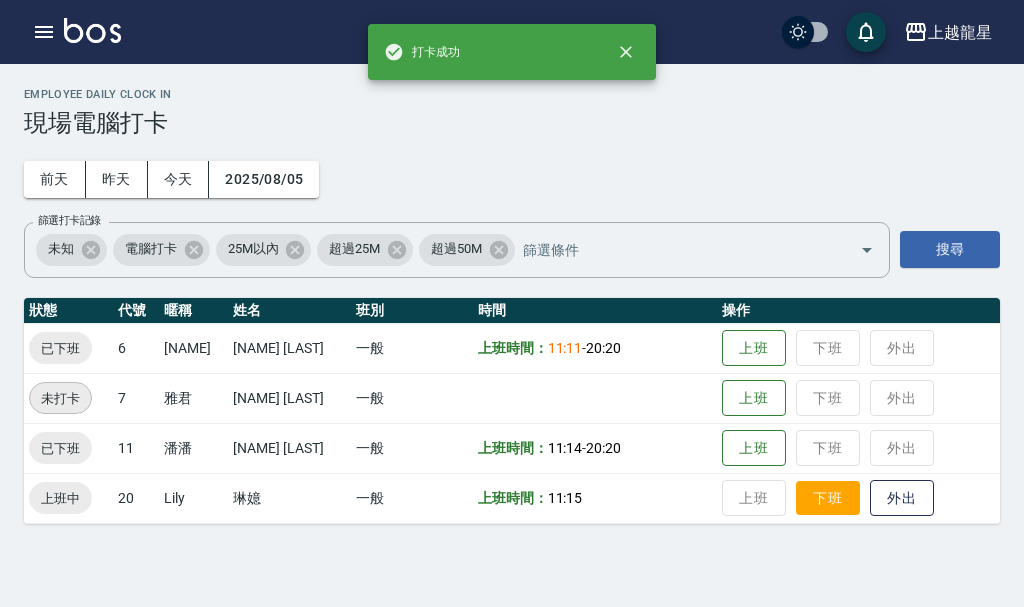 click on "下班" at bounding box center (828, 498) 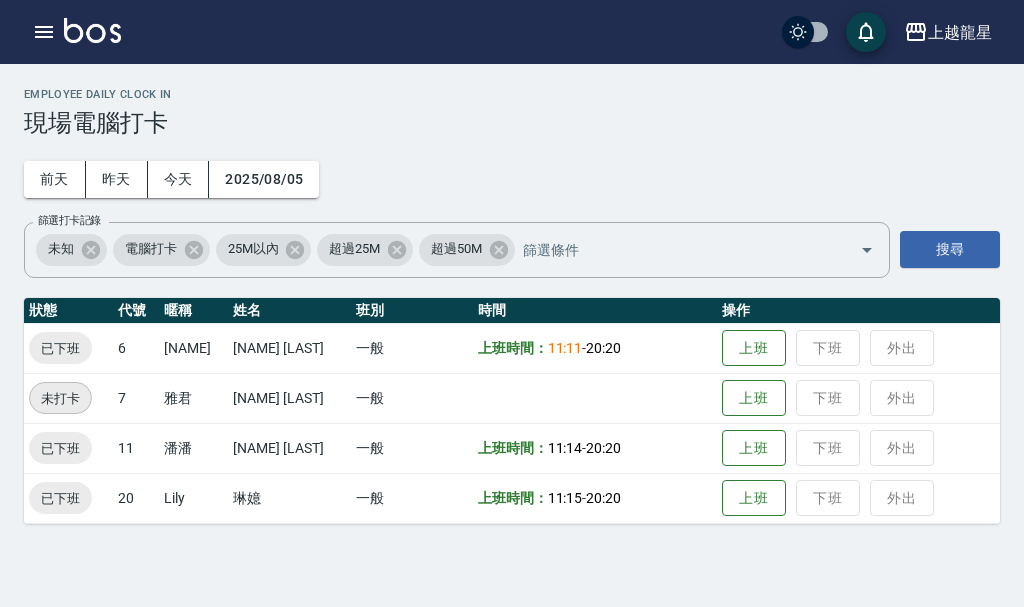 click at bounding box center [92, 30] 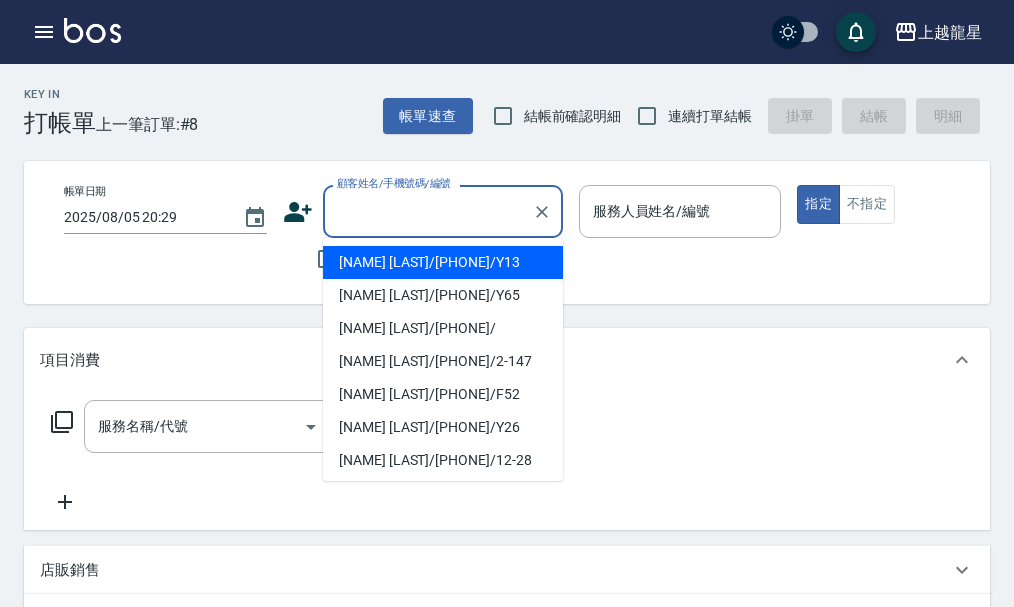 click on "顧客姓名/手機號碼/編號" at bounding box center (428, 211) 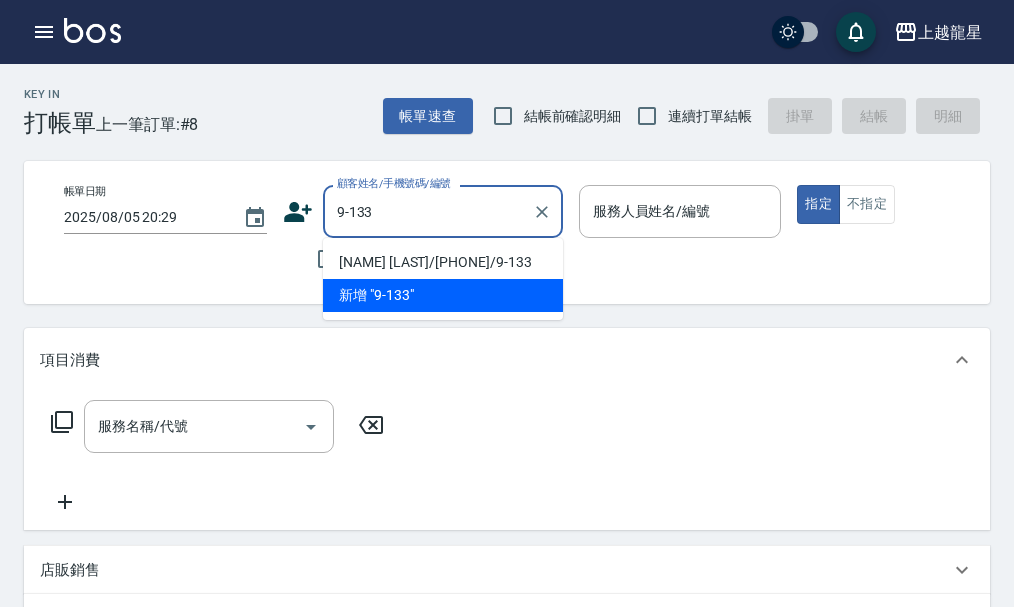 click on "[NAME] [LAST]/[PHONE]/9-133" at bounding box center (443, 262) 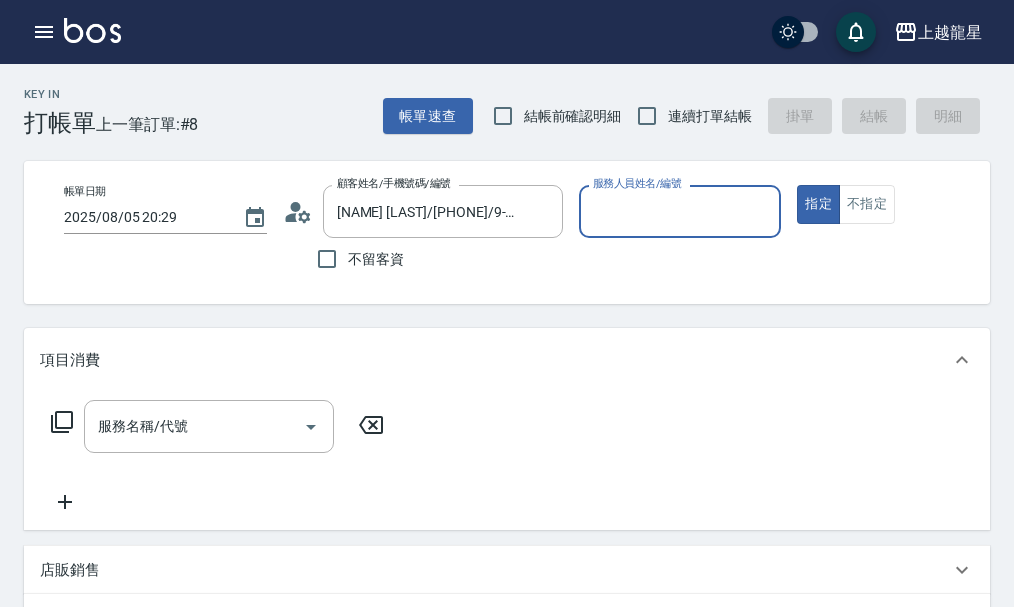 type on "馨華-6" 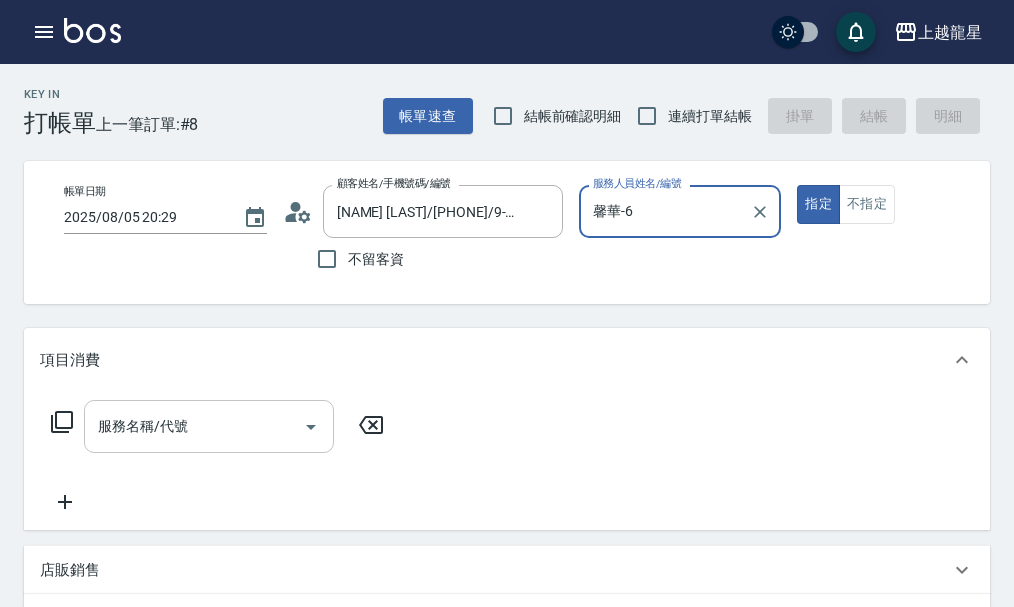 click on "服務名稱/代號" at bounding box center [194, 426] 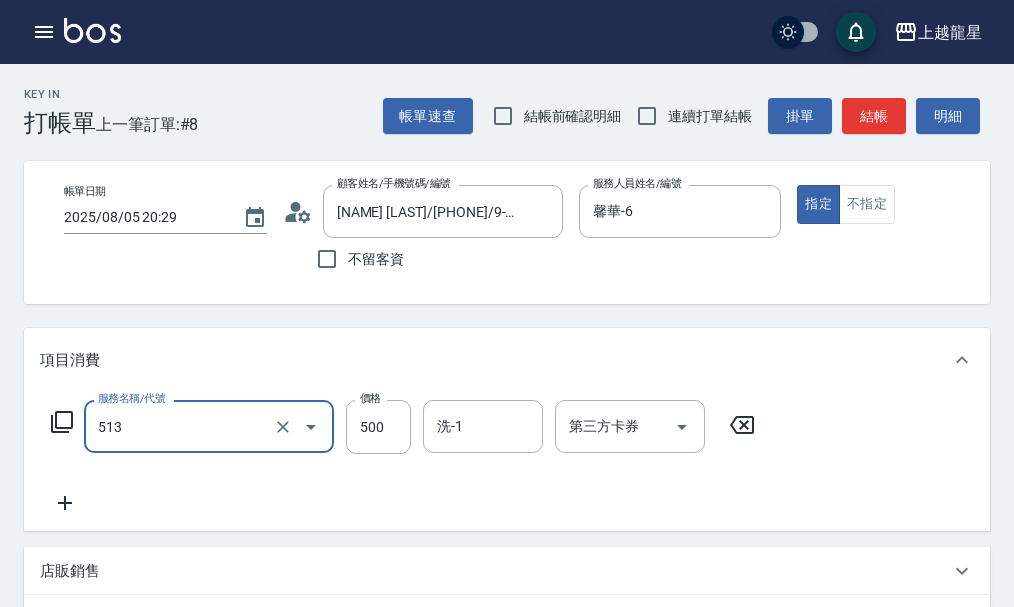 type on "SPA健康洗(513)" 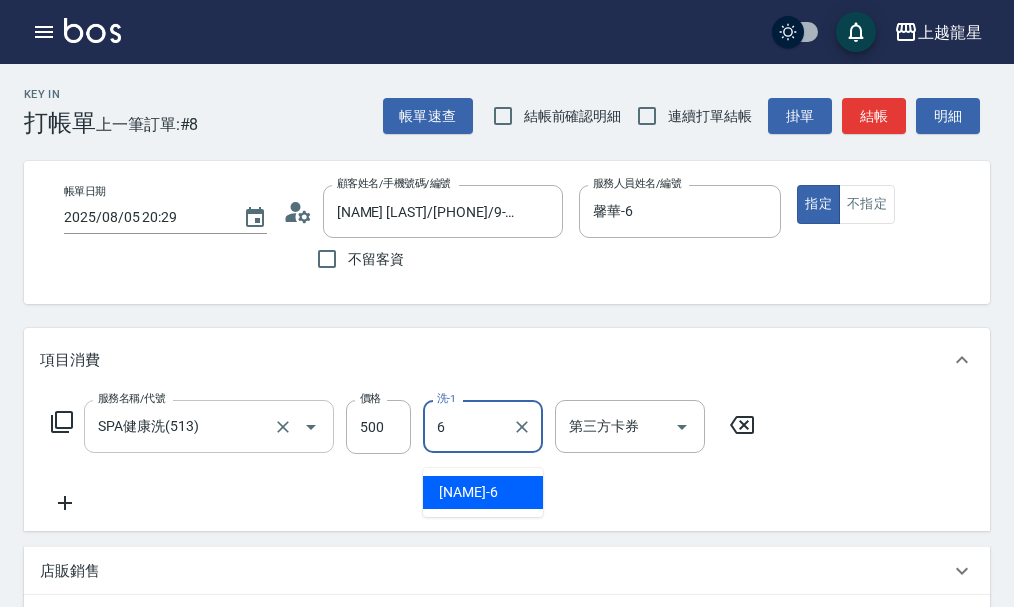 type on "馨華-6" 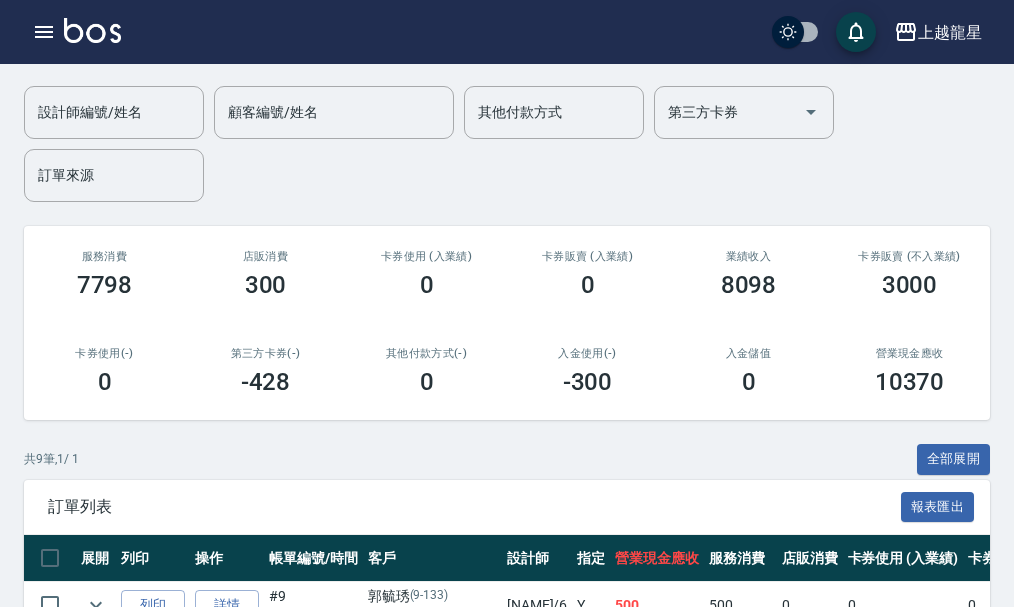 scroll, scrollTop: 500, scrollLeft: 0, axis: vertical 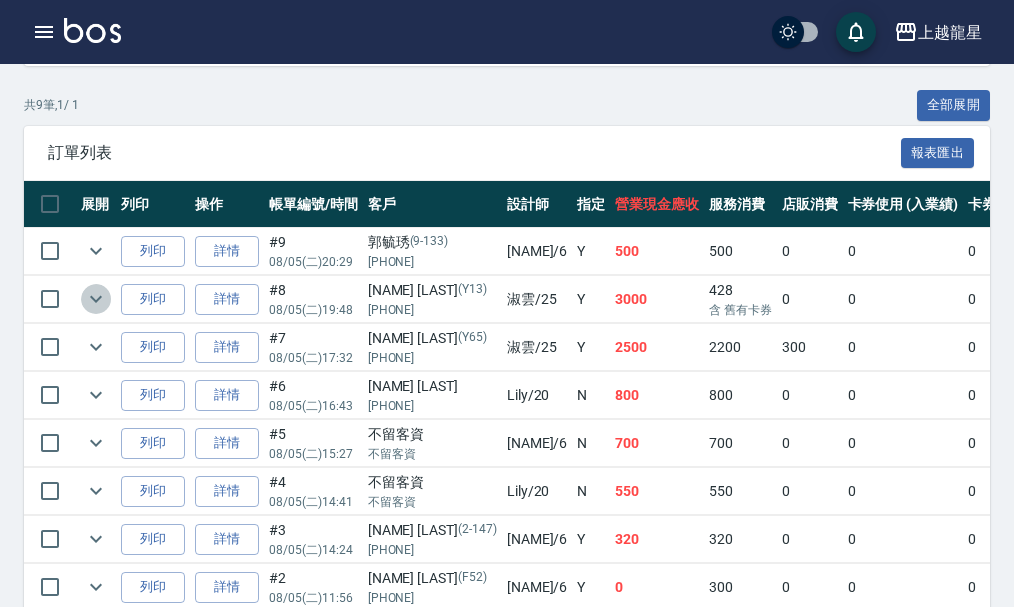 click 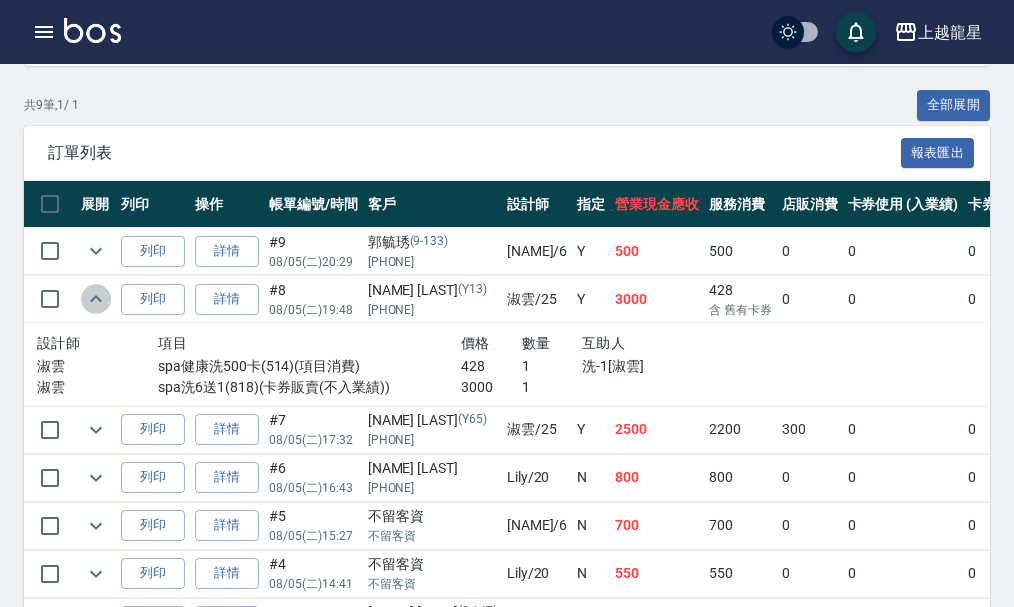 click 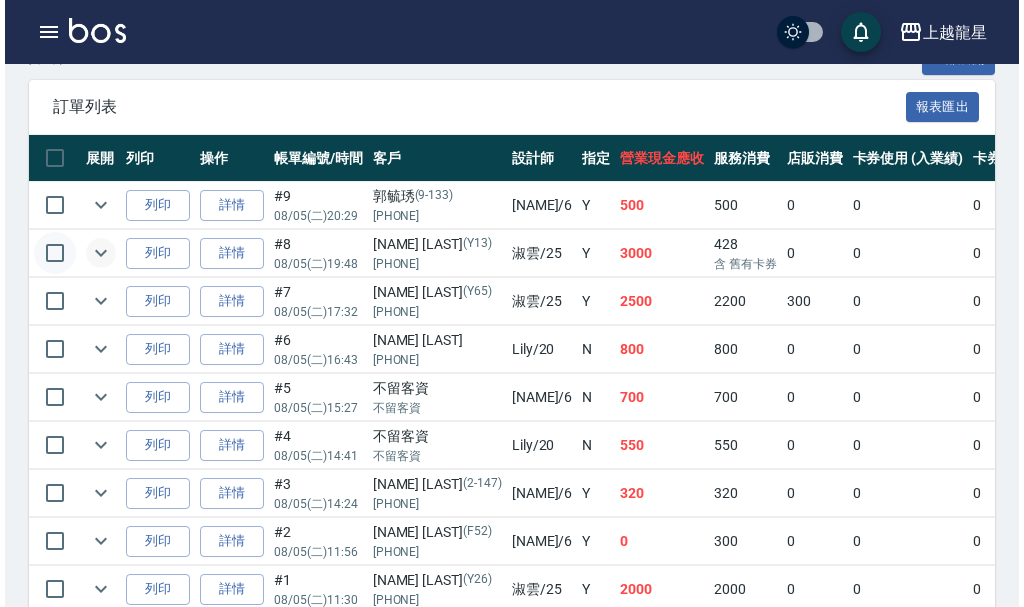 scroll, scrollTop: 46, scrollLeft: 0, axis: vertical 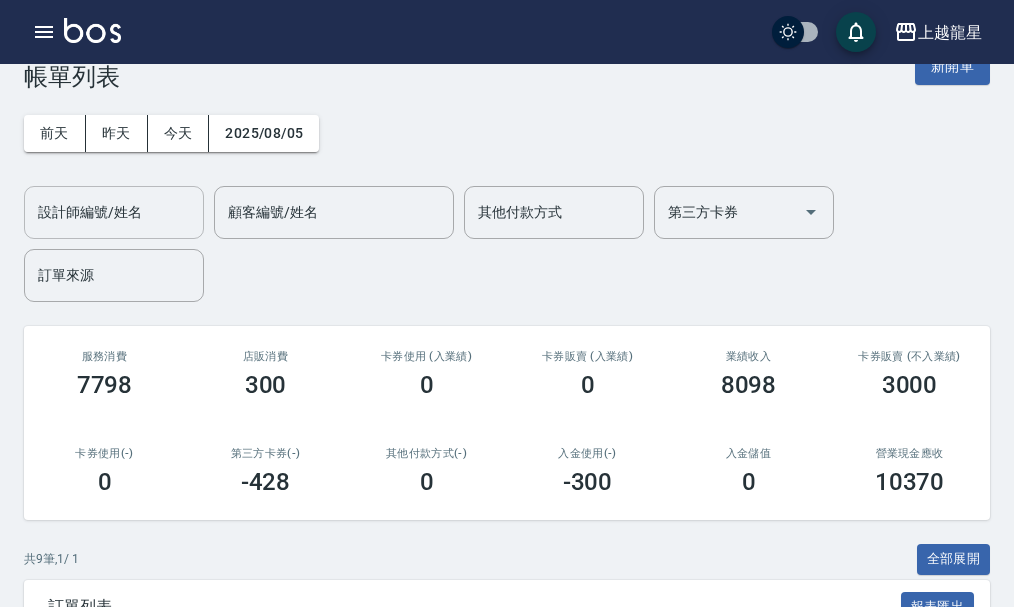 click on "設計師編號/姓名" at bounding box center (114, 212) 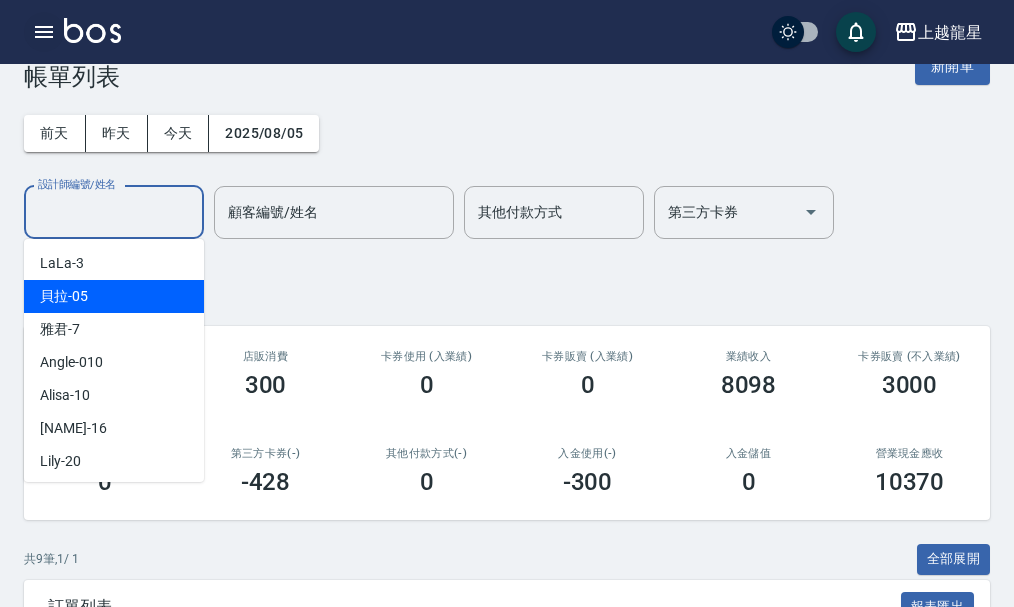 click at bounding box center (44, 32) 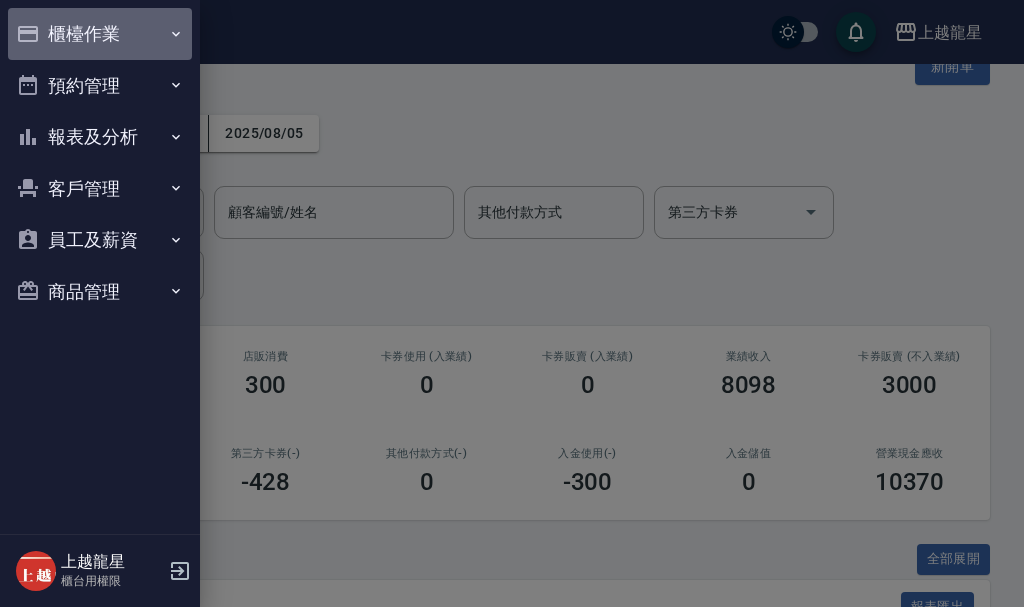 click on "櫃檯作業" at bounding box center (100, 34) 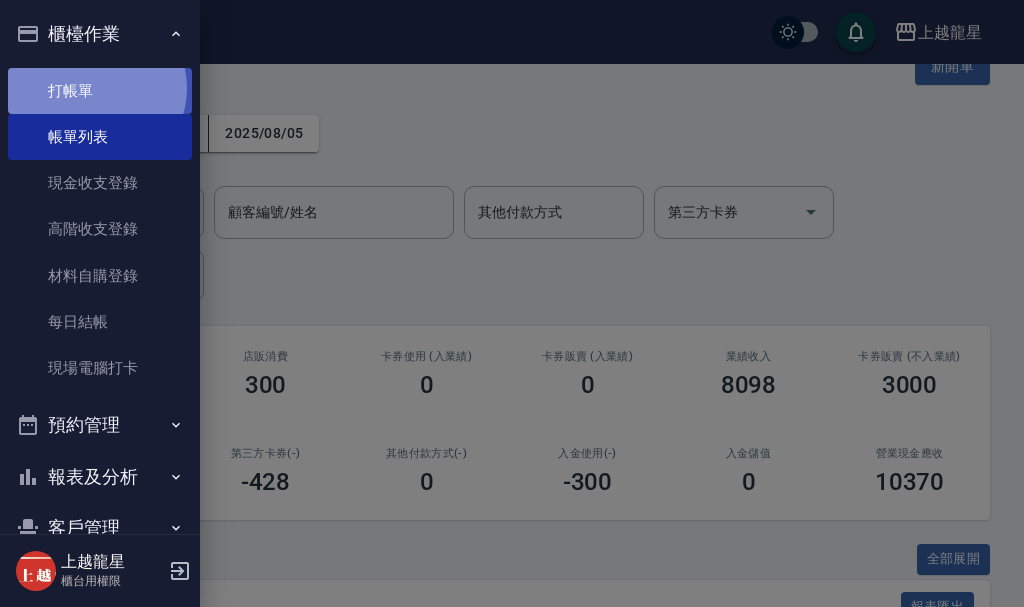 click on "打帳單" at bounding box center (100, 91) 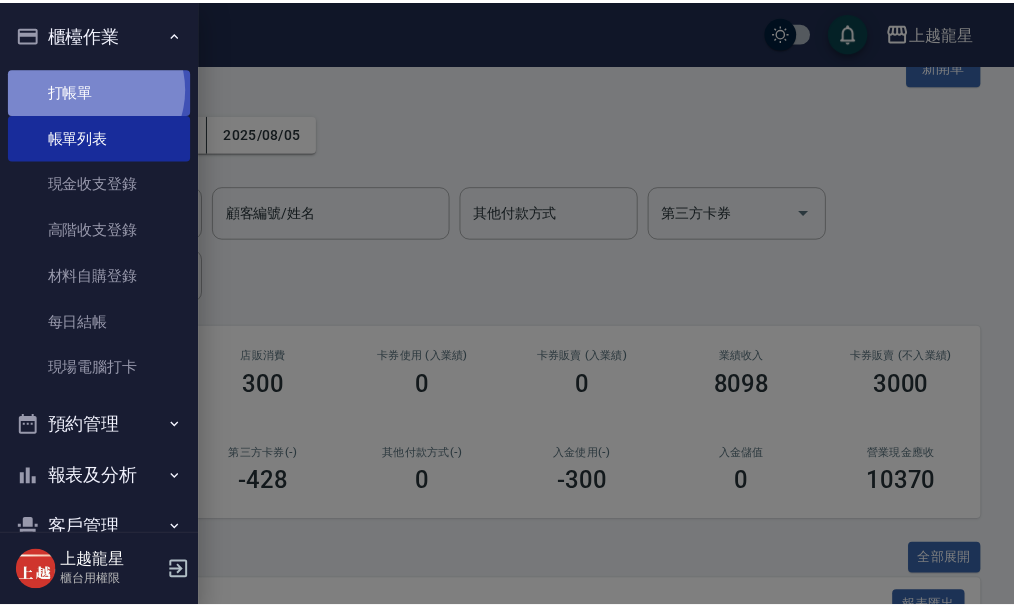 scroll, scrollTop: 0, scrollLeft: 0, axis: both 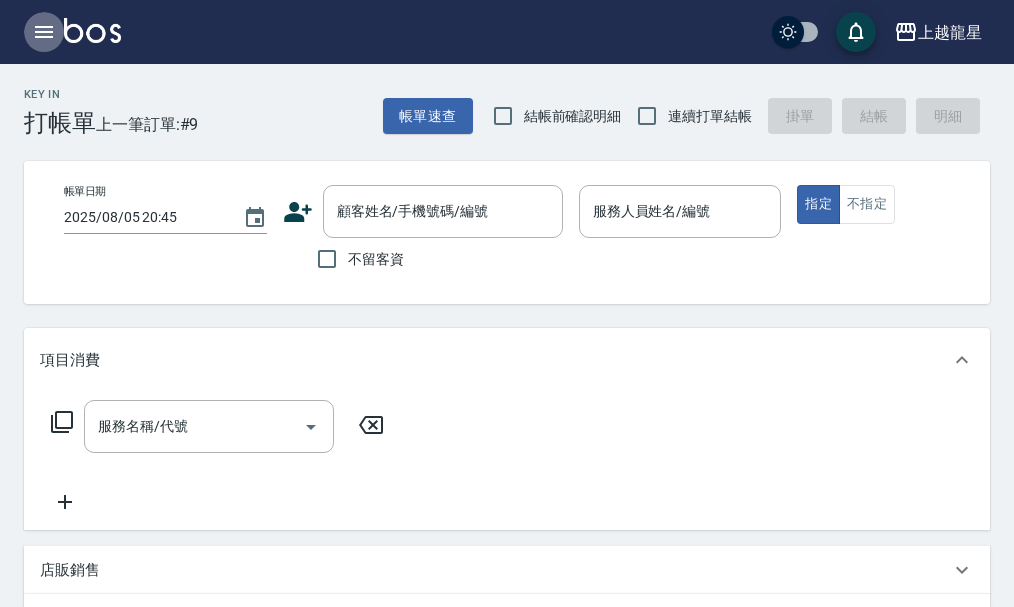 click 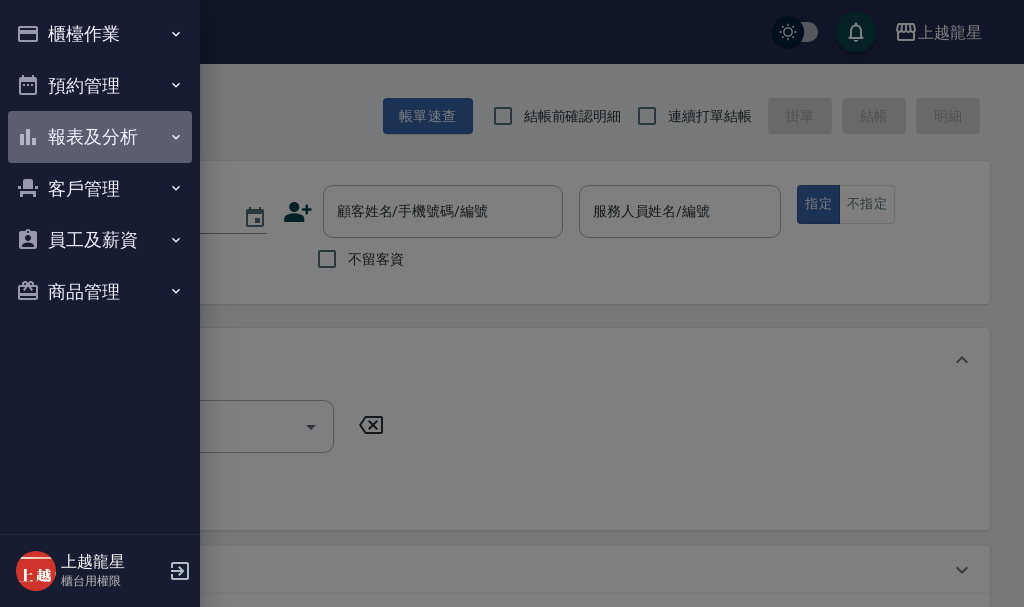 click on "報表及分析" at bounding box center (100, 137) 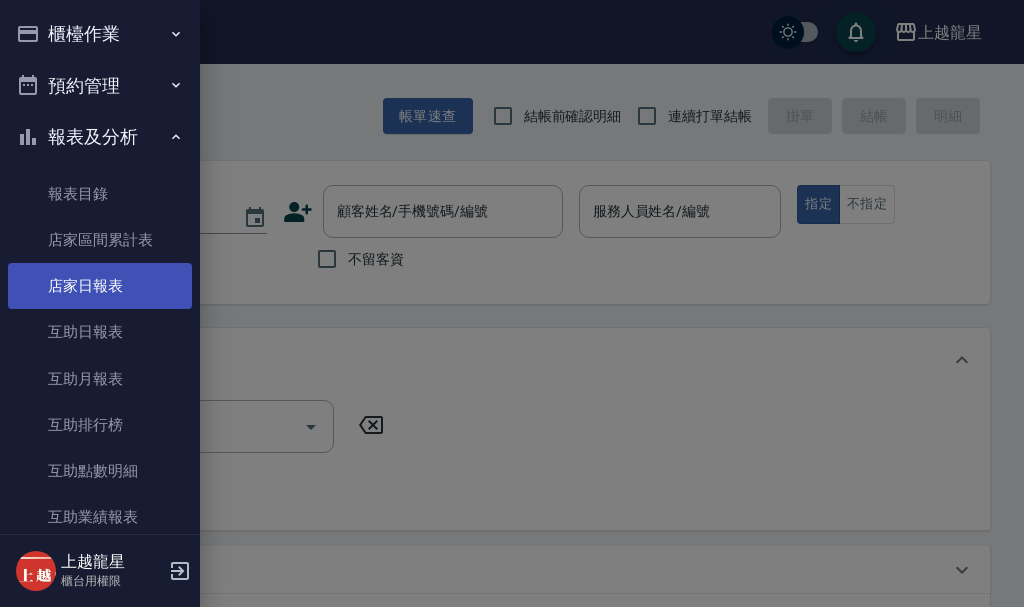 click on "店家日報表" at bounding box center [100, 286] 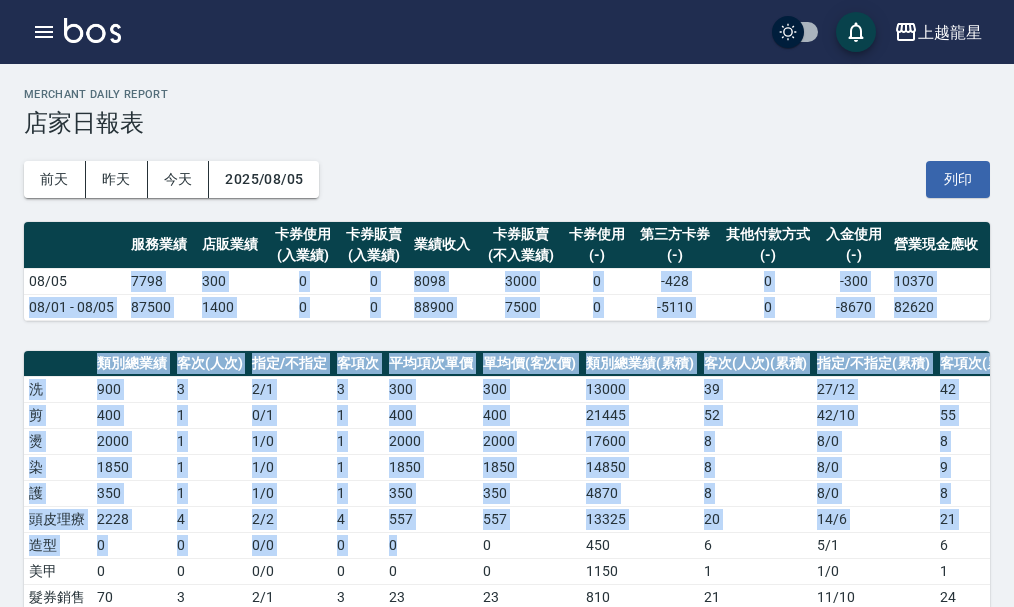 drag, startPoint x: 72, startPoint y: 282, endPoint x: 488, endPoint y: 623, distance: 537.9006 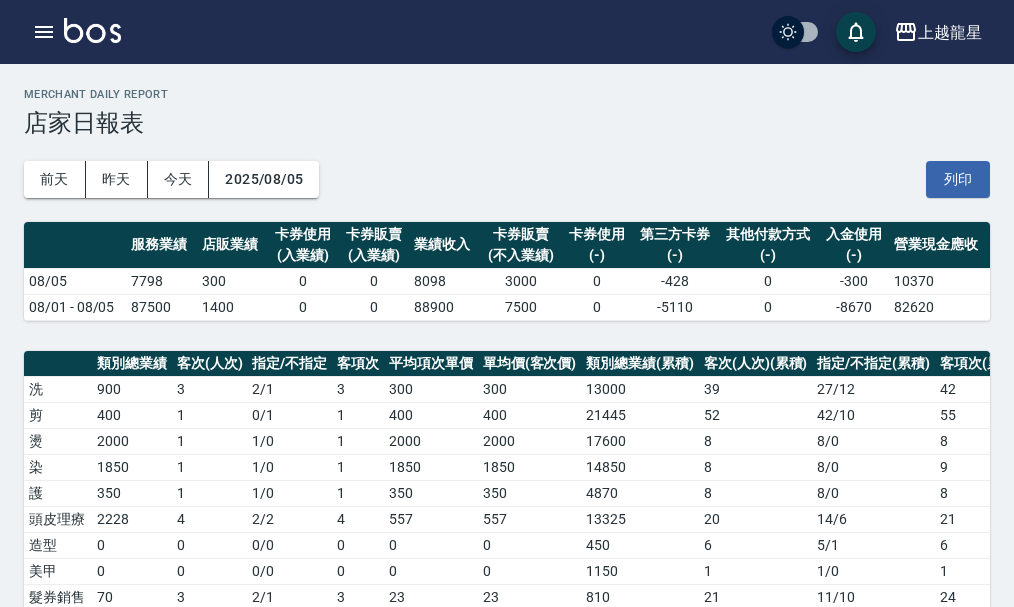 click on "前天 昨天 今天 2025/08/05 列印" at bounding box center (507, 179) 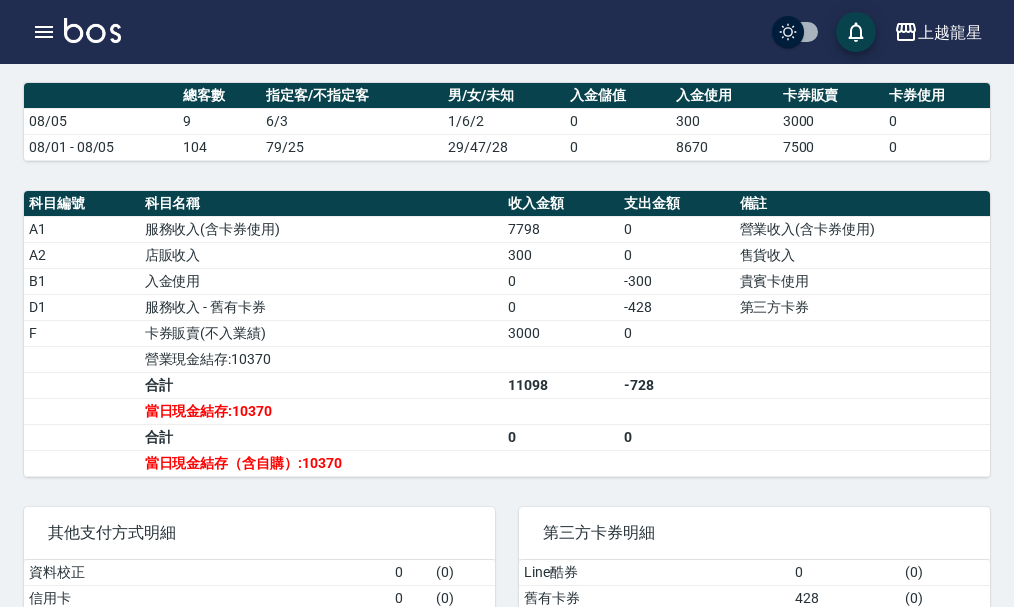 scroll, scrollTop: 565, scrollLeft: 0, axis: vertical 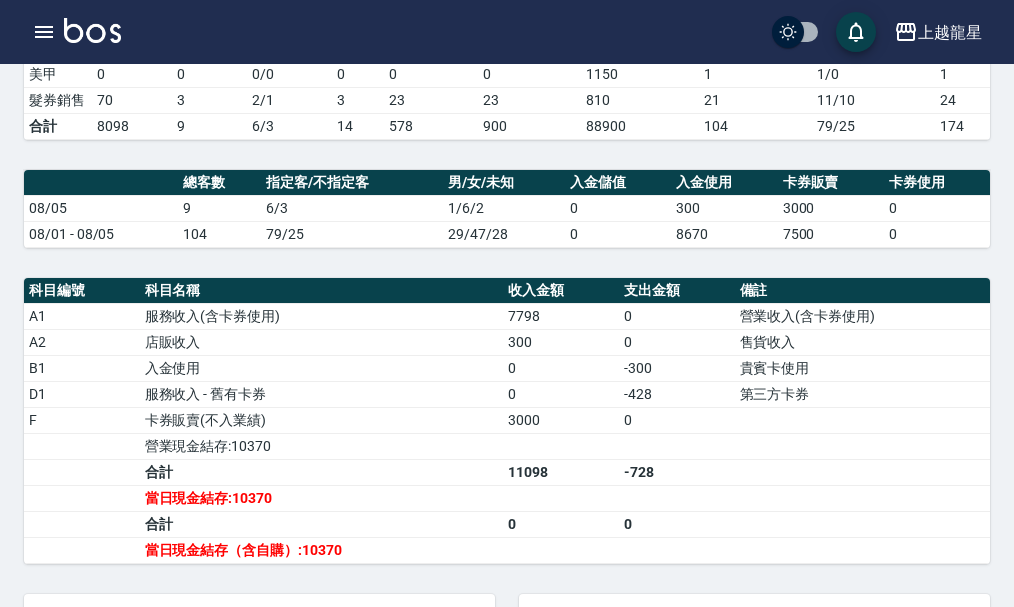click on "上越龍星   2025-08-05   店家日報表 列印時間： 2025-08-05-20:45 Merchant Daily Report 店家日報表 前天 昨天 今天 2025/08/05 列印 服務業績 店販業績 卡券使用 (入業績) 卡券販賣 (入業績) 業績收入 卡券販賣 (不入業績) 卡券使用 (-) 第三方卡券 (-) 其他付款方式 (-) 入金使用 (-) 營業現金應收 08/05 7798 300 0 0 8098 3000 0 -428 0 -300 10370 08/01 - 08/05 87500 1400 0 0 88900 7500 0 -5110 0 -8670 82620 類別總業績 客次(人次) 指定/不指定 客項次 平均項次單價 單均價(客次價) 類別總業績(累積) 客次(人次)(累積) 指定/不指定(累積) 客項次(累積) 平均項次單價(累積) 單均價(客次價)(累積) 洗 900 3 2 / 1 3 300 300 13000 39 27 / 12 42 310 333 剪 400 1 0 / 1 1 400 400 21445 52 42 / 10 55 390 412 燙 2000 1 1 / 0 1 2000 2000 17600 8 8 / 0 8 2200 2200 染 1850 1 1 / 0 1 1850 1850 14850 8 8 / 0 9 1650 1856 護 350 1 1 / 0 1 350 350 4870 8 8 / 0 8 609 609 頭皮理療 2228 4 2 / 2 4 557 557" at bounding box center (507, 363) 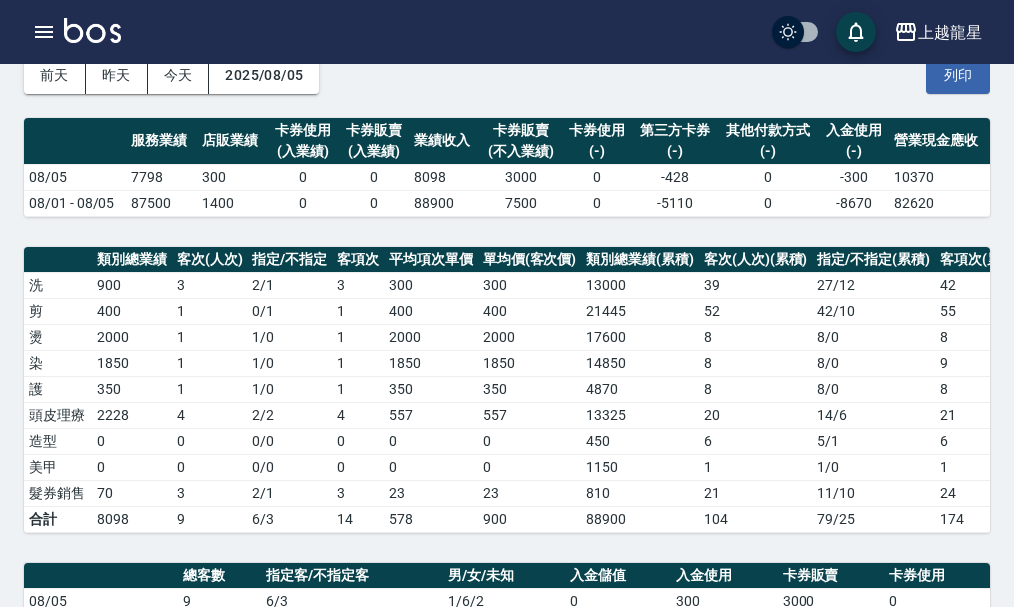 scroll, scrollTop: 200, scrollLeft: 0, axis: vertical 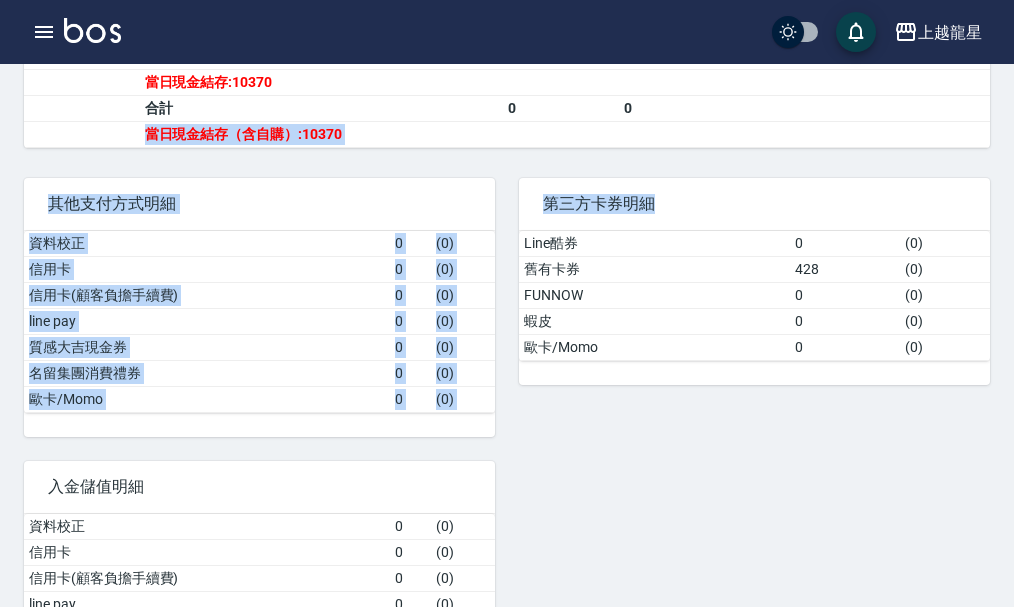 drag, startPoint x: 680, startPoint y: 332, endPoint x: 768, endPoint y: 615, distance: 296.36633 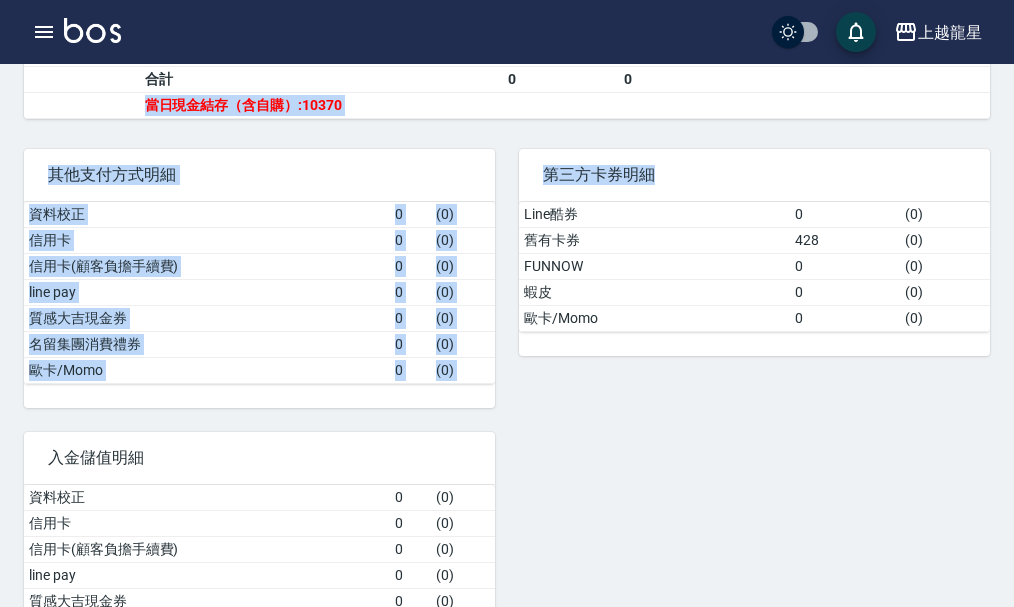 click on "其他支付方式明細 資料校正 0 ( 0 ) 信用卡 0 ( 0 ) 信用卡(顧客負擔手續費) 0 ( 0 ) line pay 0 ( 0 ) 質感大吉現金券 0 ( 0 ) 名留集團消費禮券 0 ( 0 ) 歐卡/Momo 0 ( 0 ) 第三方卡券明細 Line酷券 0 ( 0 ) 舊有卡券 428 ( 0 ) FUNNOW 0 ( 0 ) 蝦皮 0 ( 0 ) 歐卡/Momo 0 ( 0 ) 入金儲值明細 資料校正 0 ( 0 ) 信用卡 0 ( 0 ) 信用卡(顧客負擔手續費) 0 ( 0 ) line pay 0 ( 0 ) 質感大吉現金券 0 ( 0 ) 名留集團消費禮券 0 ( 0 ) 歐卡/Momo 0 ( 0 )" at bounding box center (495, 408) 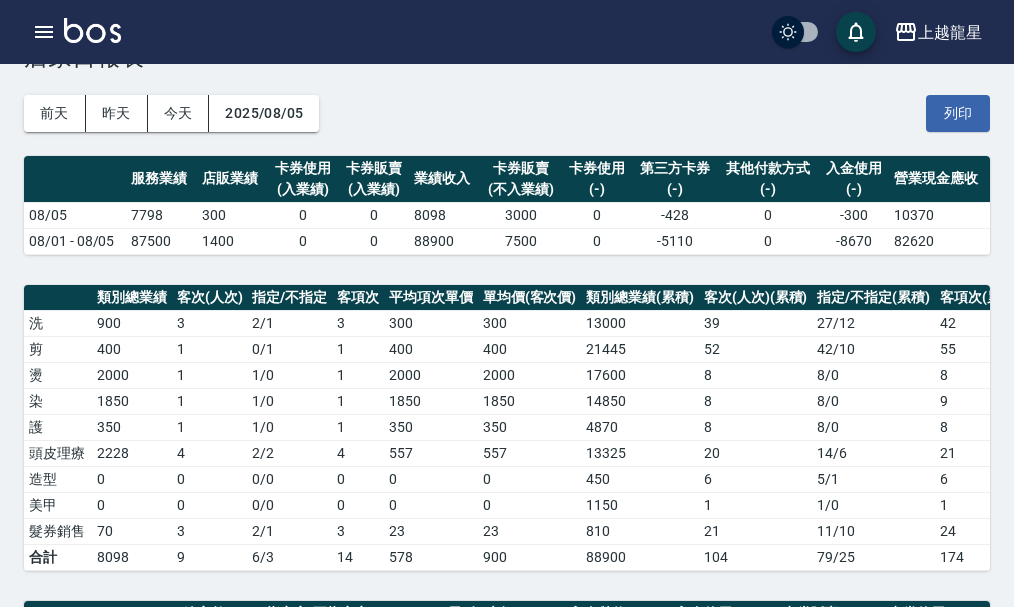 scroll, scrollTop: 2, scrollLeft: 0, axis: vertical 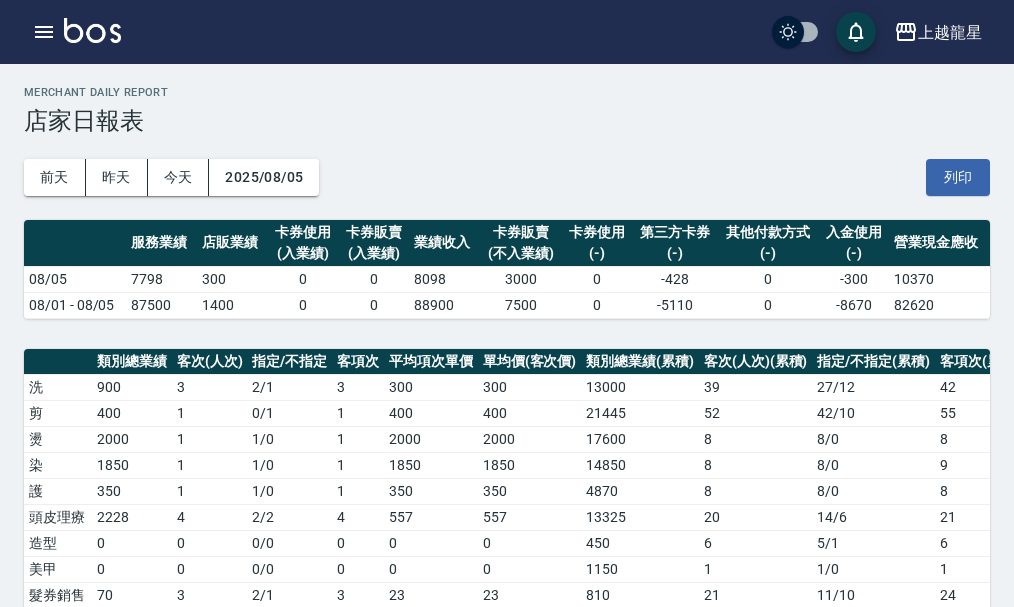 click on "洗 900 3 2 / 1 3 300 300 13000 39 27 / 12 42 310 333 剪 400 1 0 / 1 1 400 400 21445 52 42 / 10 55 390 412 燙 2000 1 1 / 0 1 2000 2000 17600 8 8 / 0 8 2200 2200 染 1850 1 1 / 0 1 1850 1850 14850 8 8 / 0 9 1650 1856 護 350 1 1 / 0 1 350 350 4870 8 8 / 0 8 609 609 頭皮理療 2228 4 2 / 2 4 557 557 造型 0 0 0 / 0 0 0 0 450 6 5 / 1 6 75 75 美甲 0 0 0 / 0 0 0 0 1150 1 1 / 0 1 1150 1150 髮券銷售 70 3 2 / 1 3 23 23 810 21 11 / 10 24 34 39 合計 8098 9 6/3 14 578 900 88900 104 79/25 174 7051 7341" at bounding box center (661, 504) 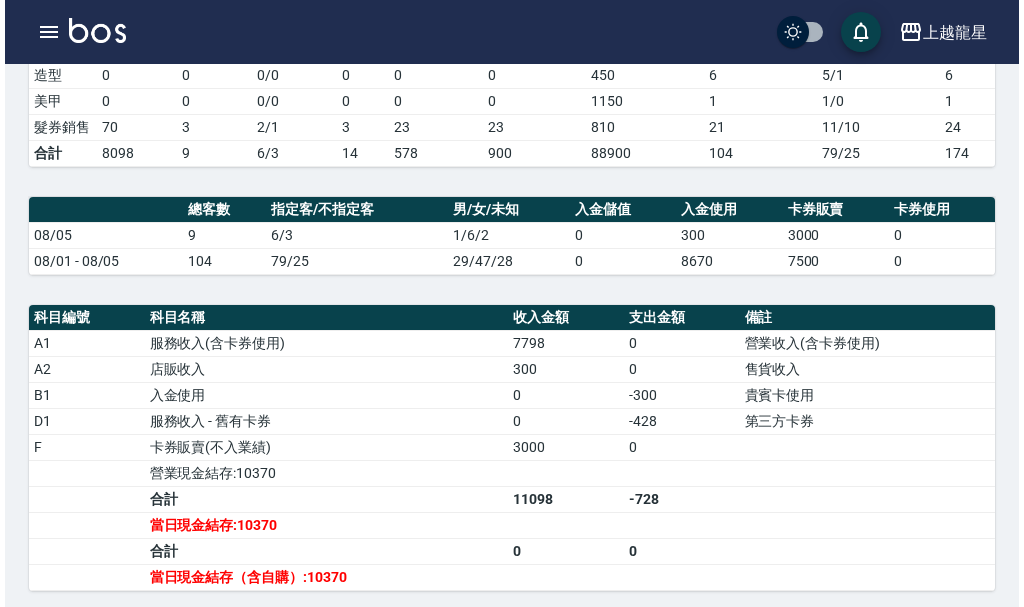 scroll, scrollTop: 500, scrollLeft: 0, axis: vertical 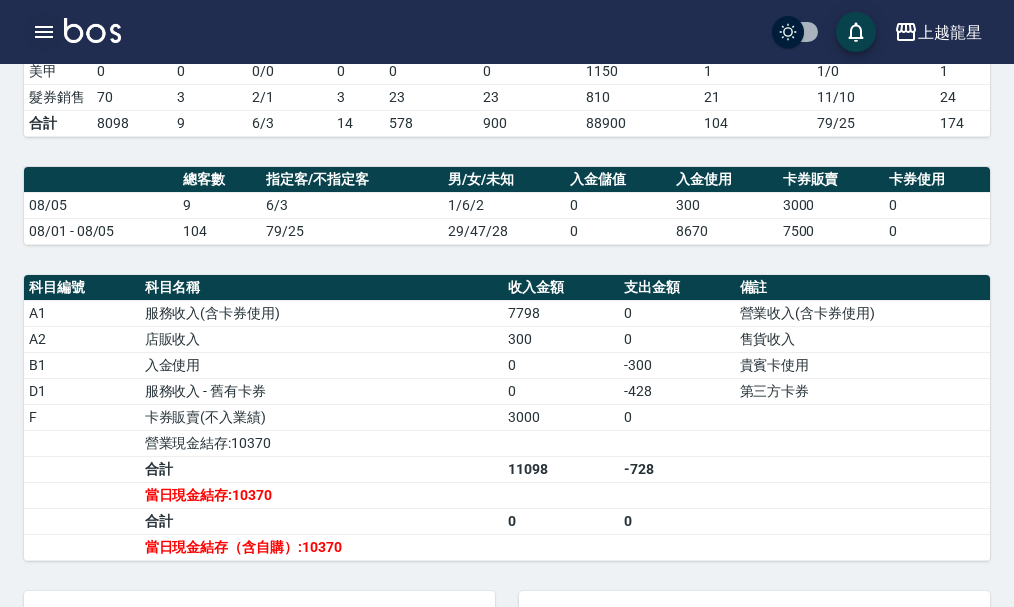 click 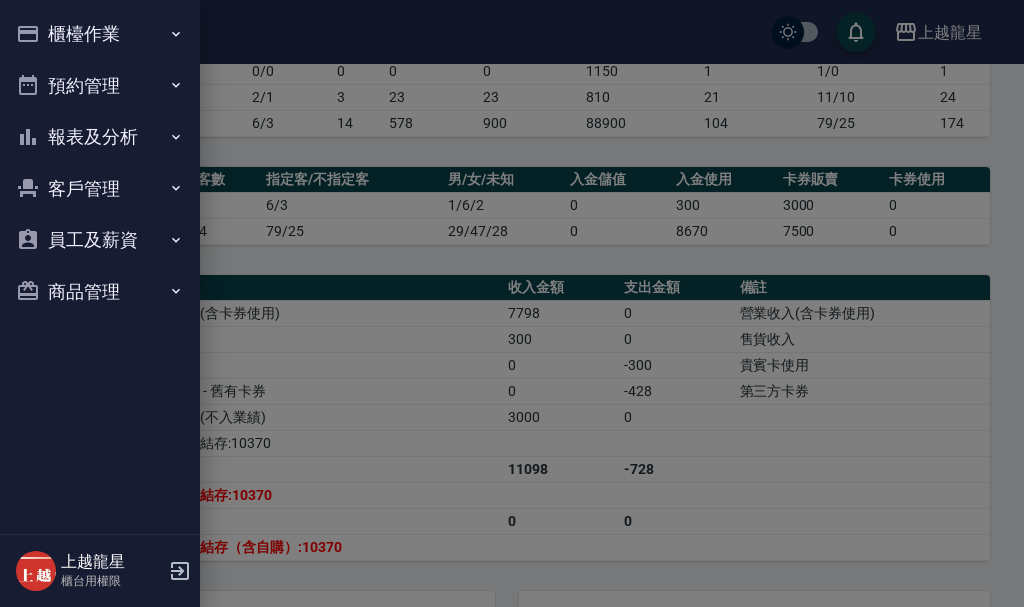 click on "櫃檯作業" at bounding box center [100, 34] 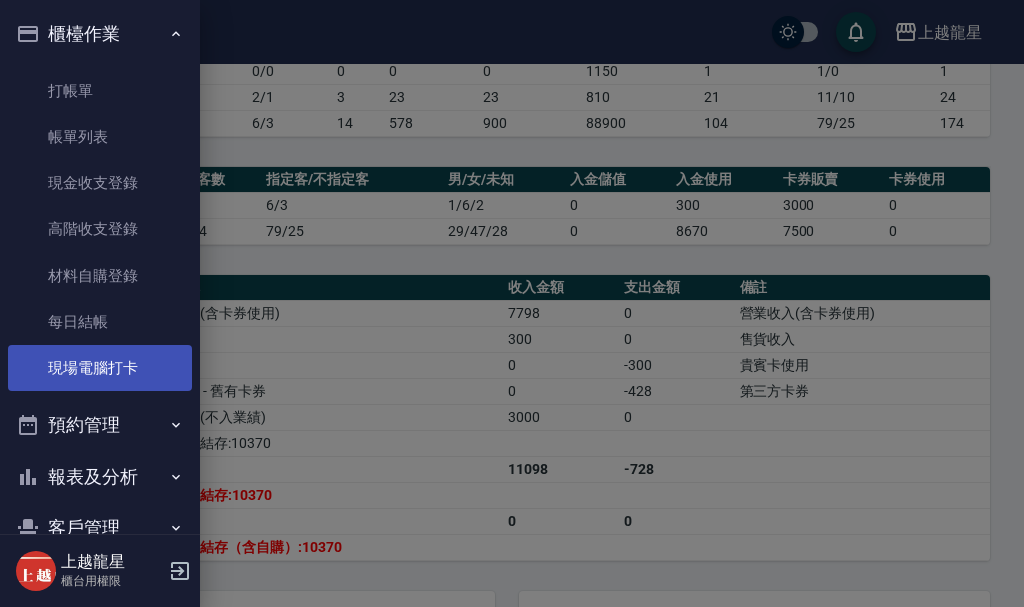 click on "現場電腦打卡" at bounding box center (100, 368) 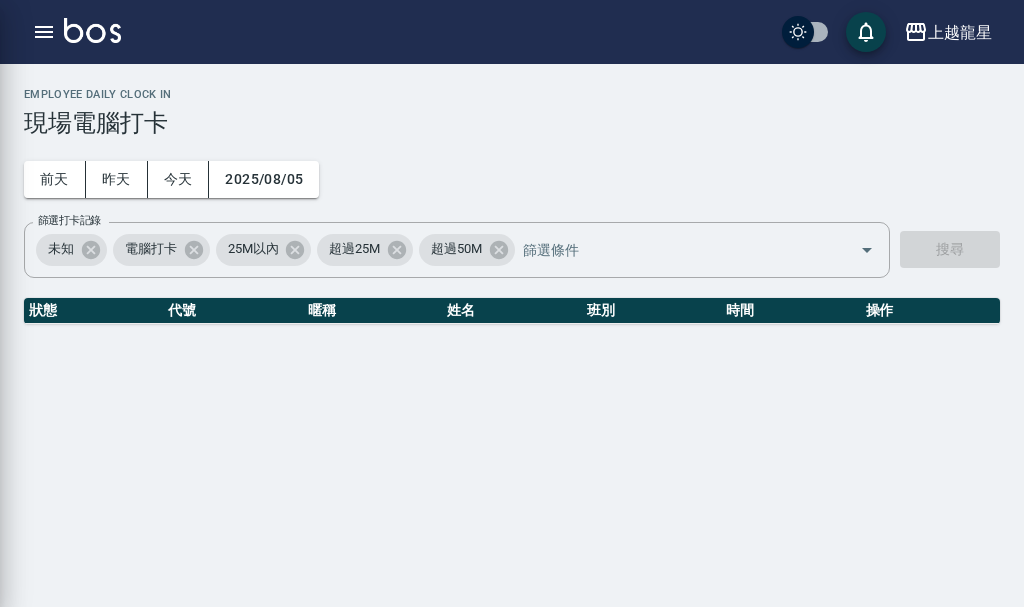 scroll, scrollTop: 0, scrollLeft: 0, axis: both 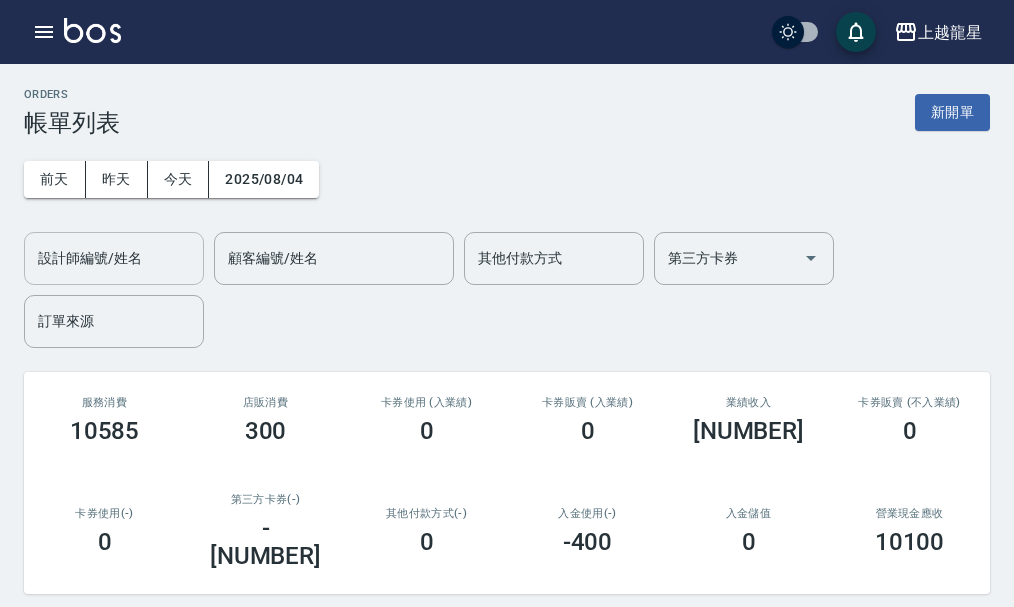 click on "設計師編號/姓名" at bounding box center [114, 258] 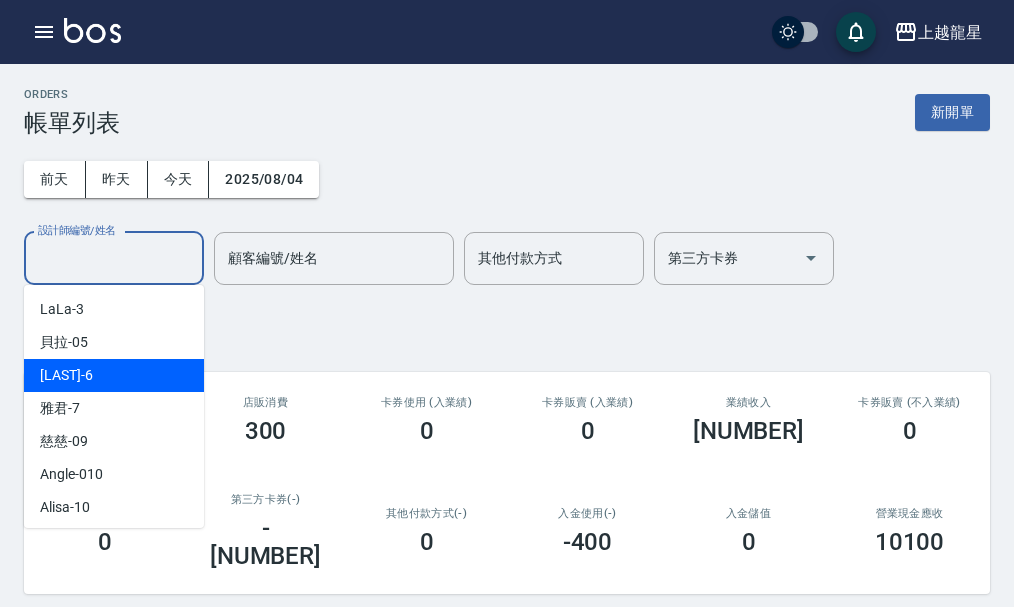 click on "馨華 -6" at bounding box center (66, 375) 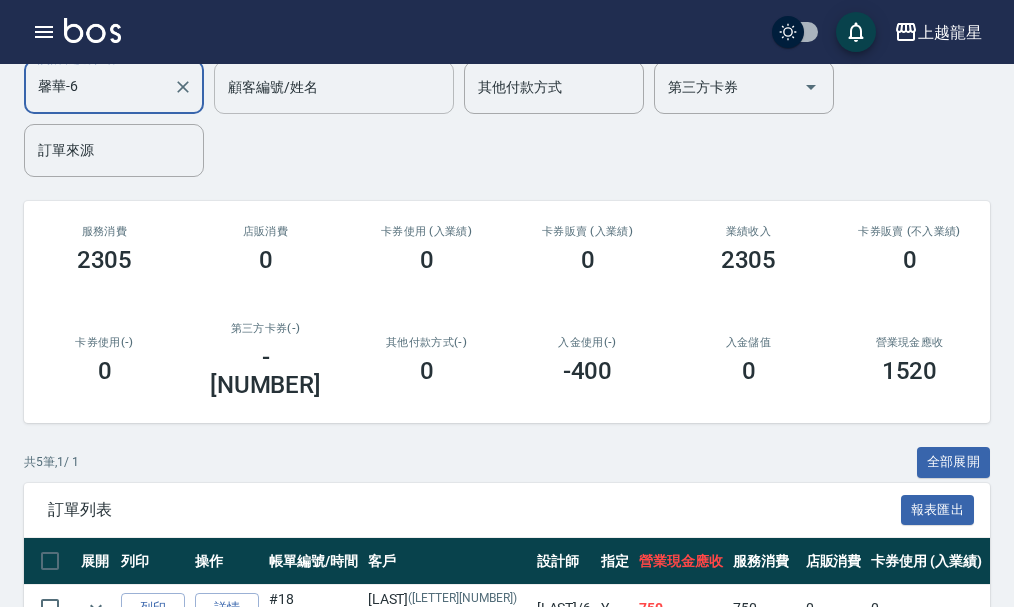 scroll, scrollTop: 0, scrollLeft: 0, axis: both 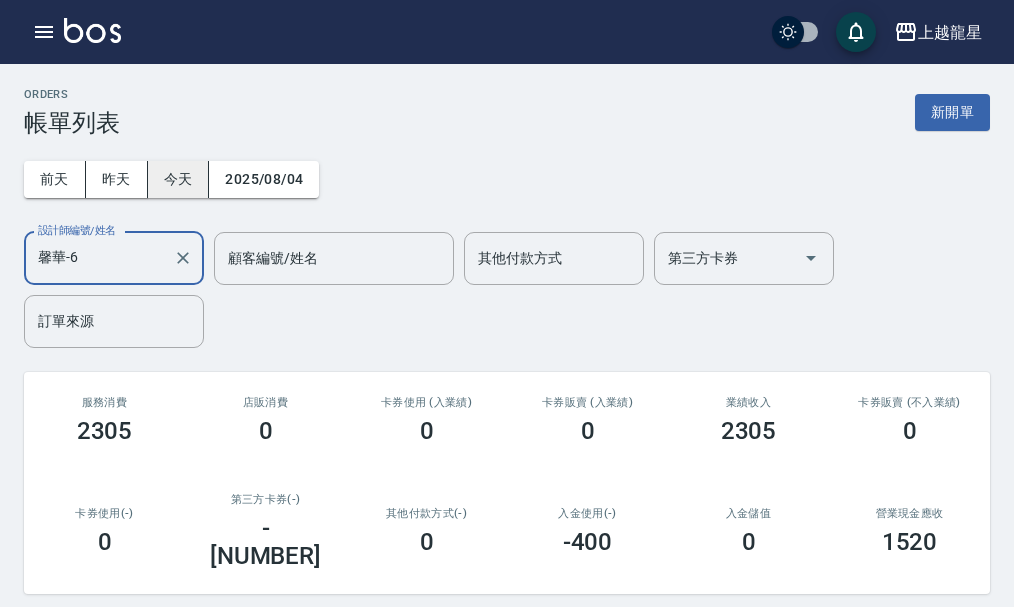 click on "今天" at bounding box center (179, 179) 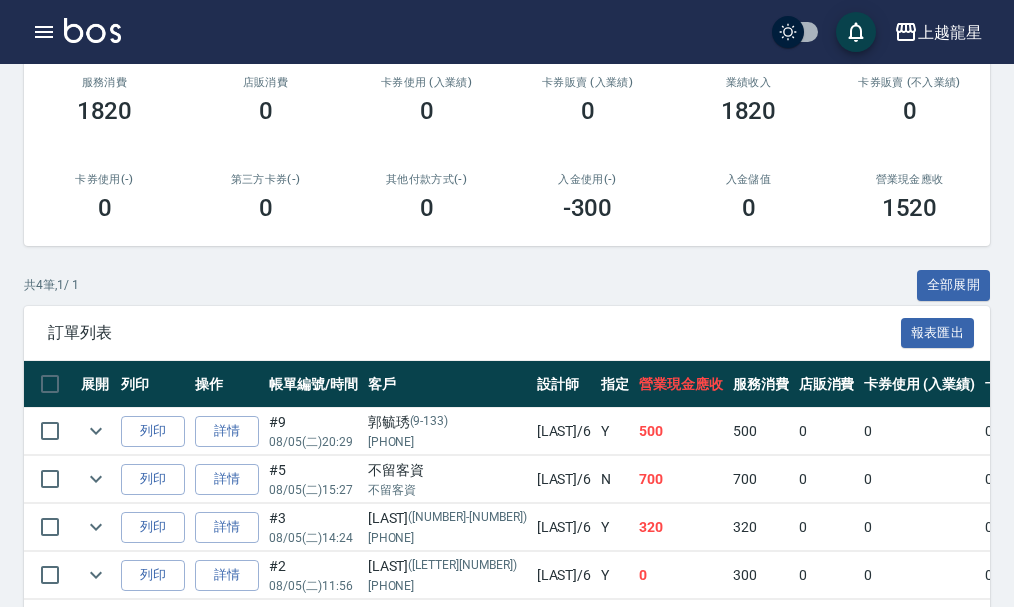 scroll, scrollTop: 400, scrollLeft: 0, axis: vertical 